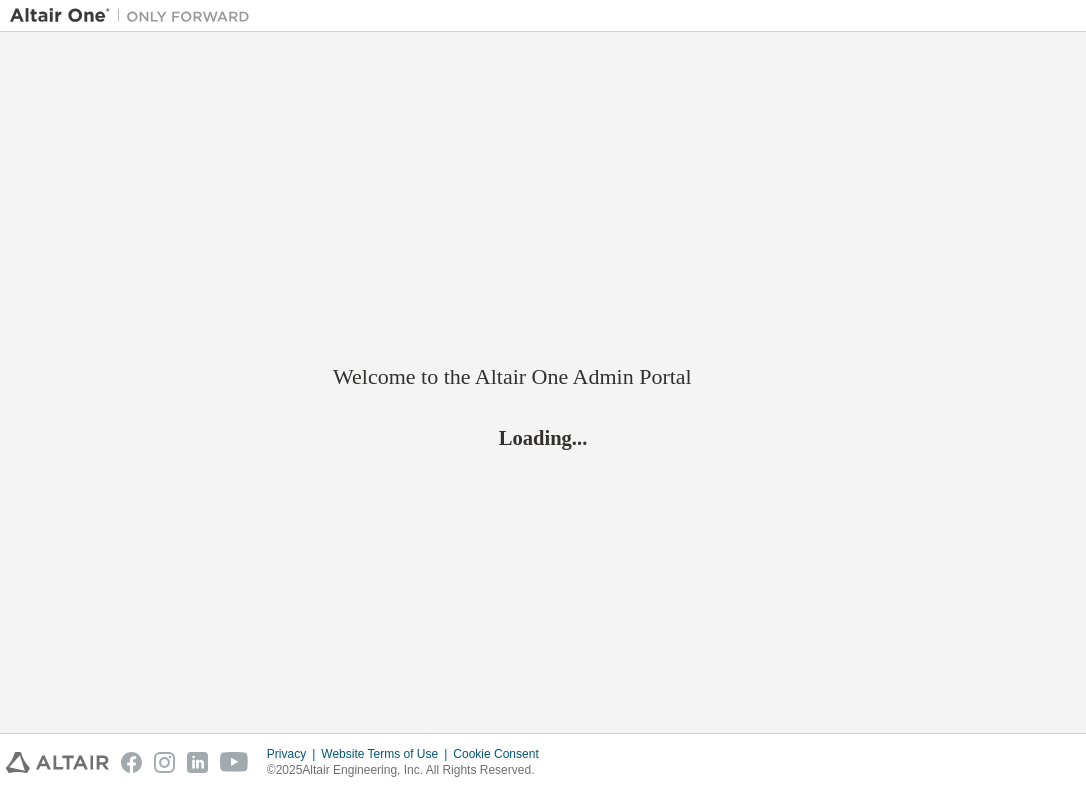 scroll, scrollTop: 0, scrollLeft: 0, axis: both 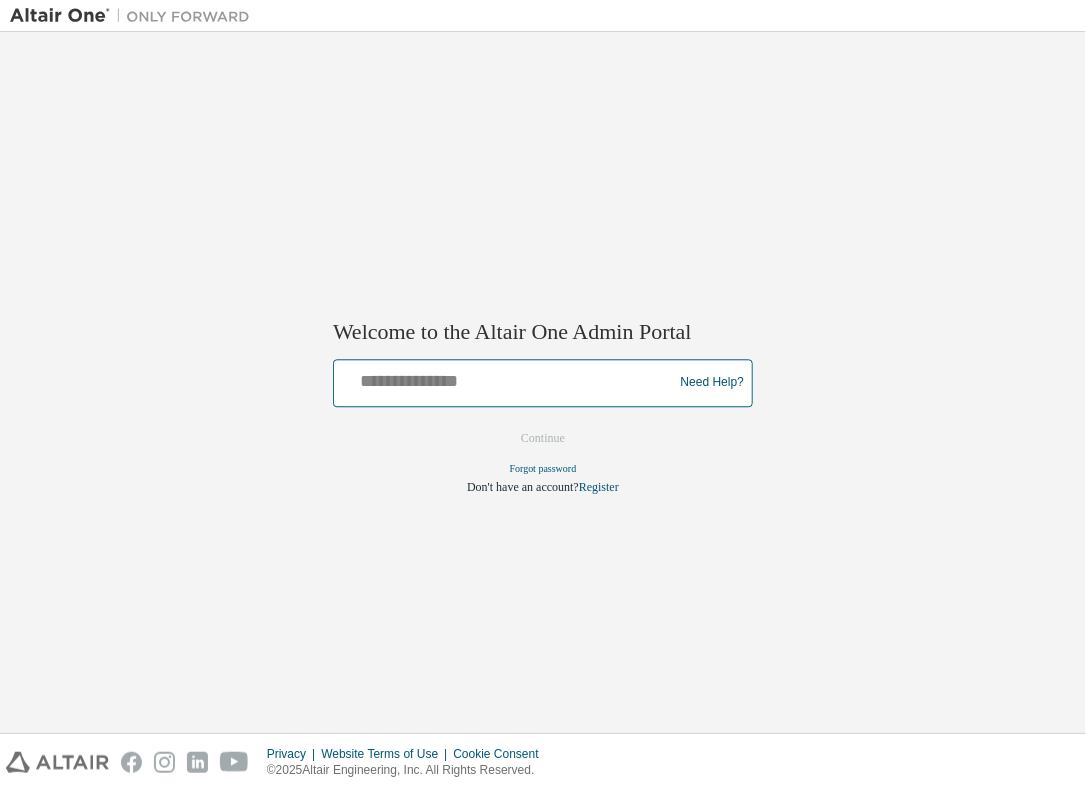 click at bounding box center (506, 378) 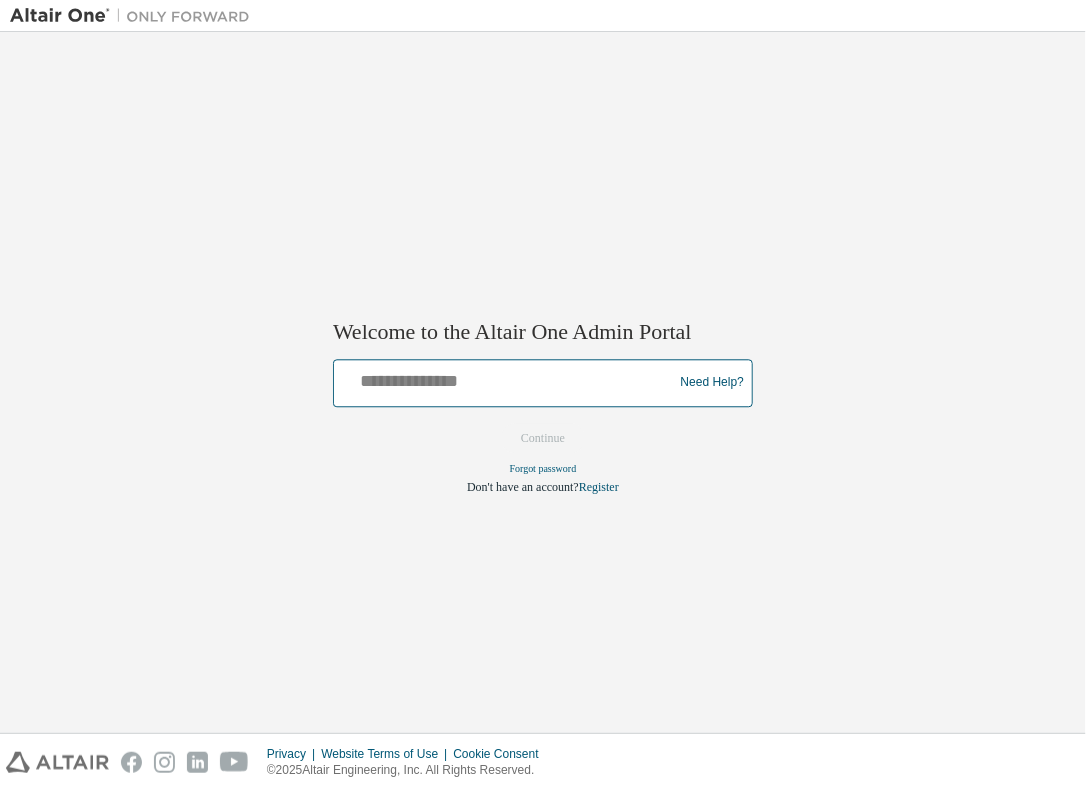 type on "**********" 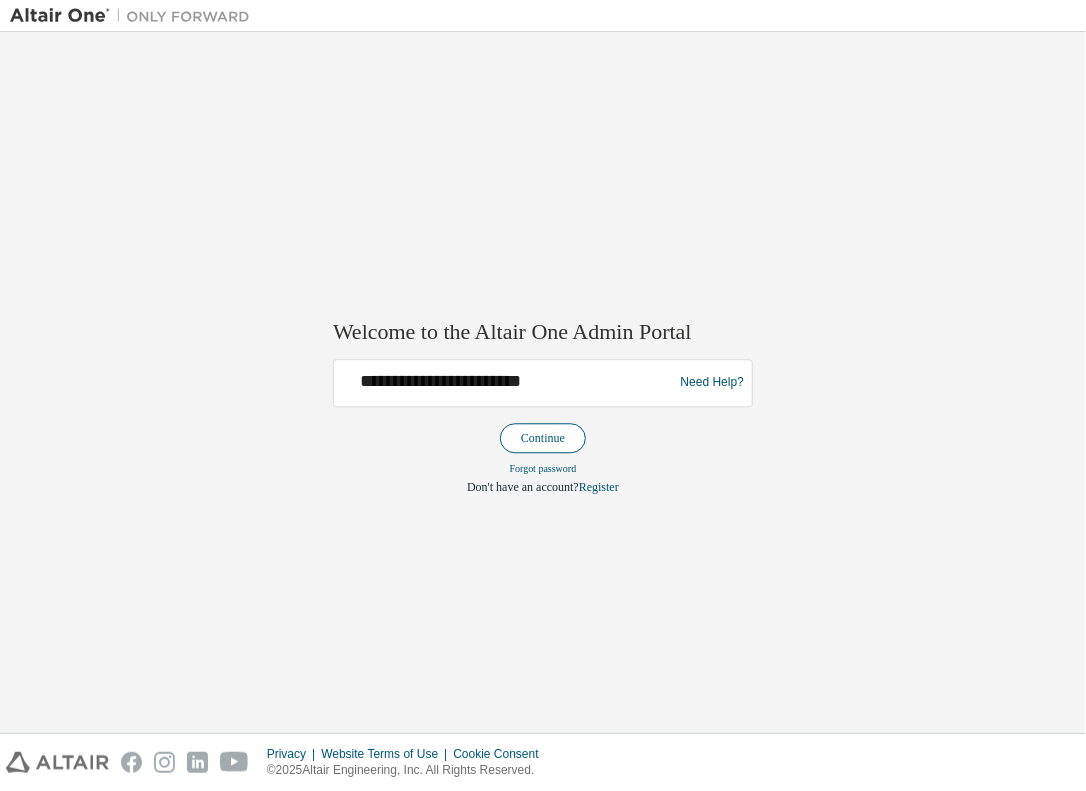 click on "Continue" at bounding box center [543, 438] 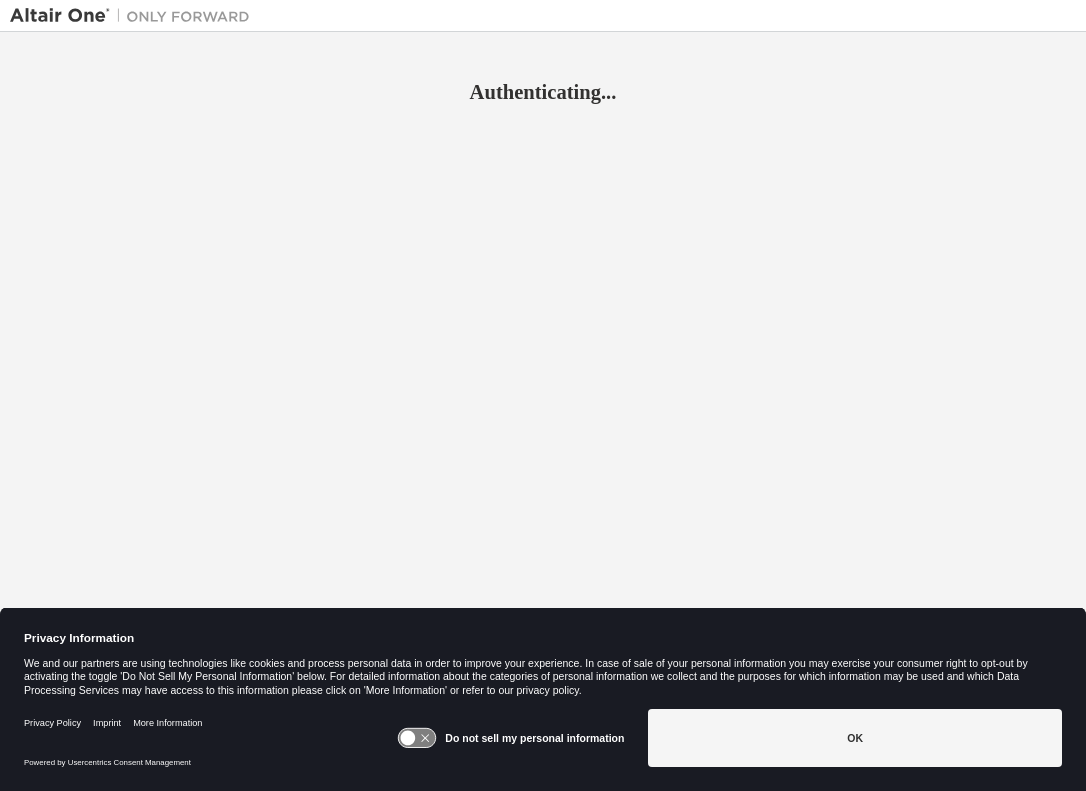 scroll, scrollTop: 0, scrollLeft: 0, axis: both 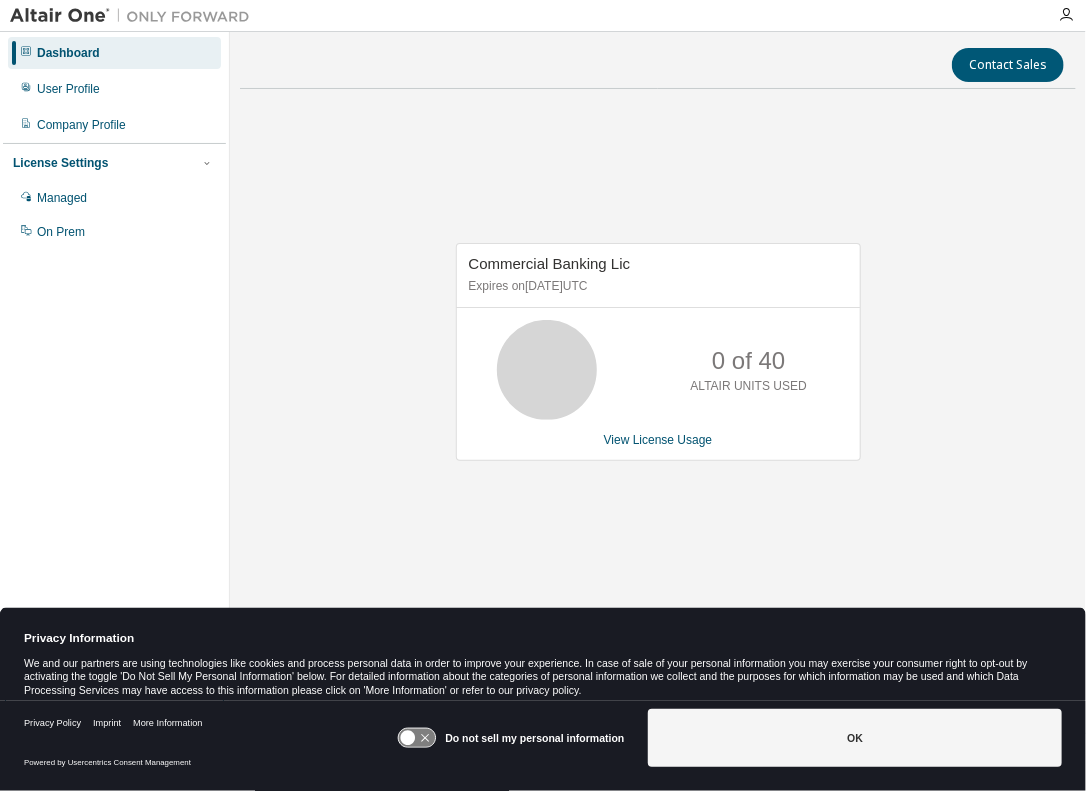 click on "Commercial Banking Lic Expires on  August 21, 2025  UTC  0 of 40 ALTAIR UNITS USED View License Usage" at bounding box center [658, 362] 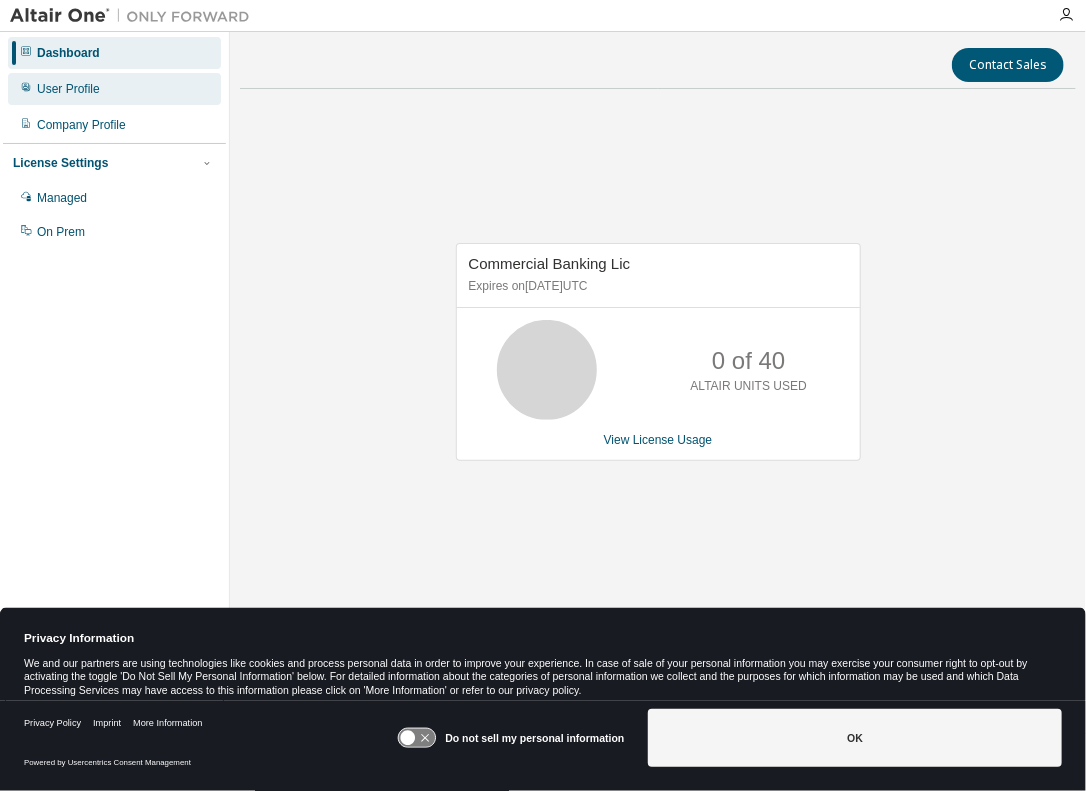 click on "User Profile" at bounding box center (114, 89) 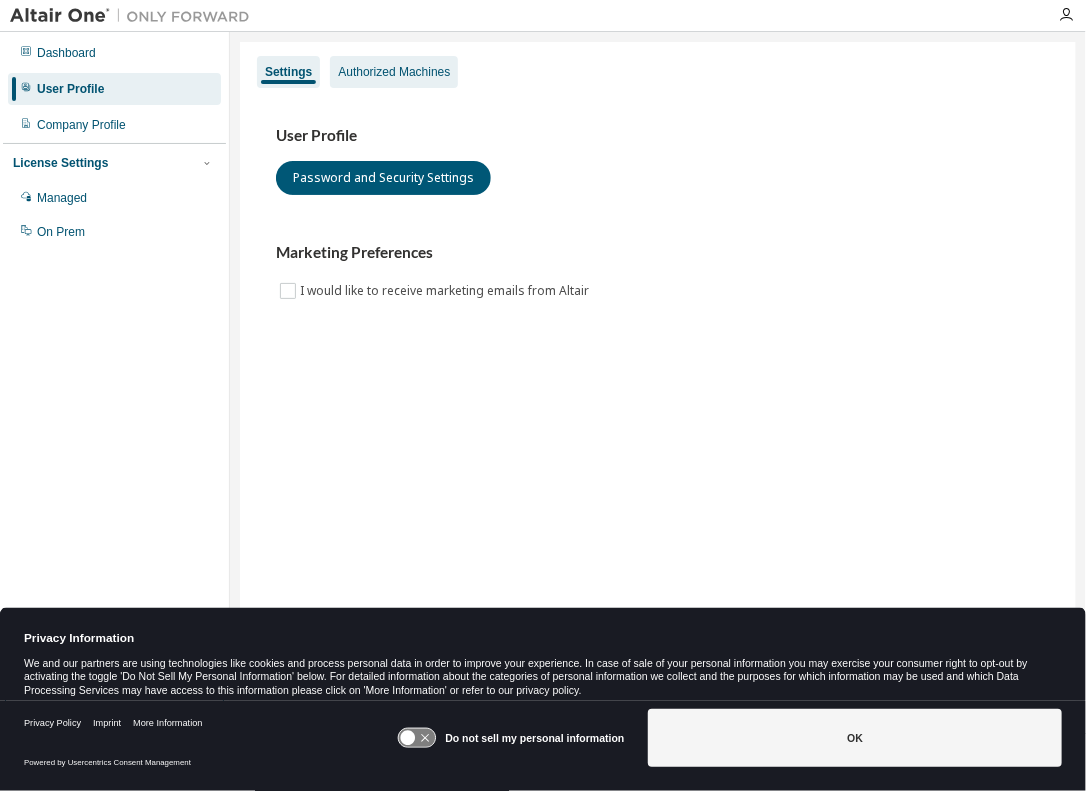click on "Authorized Machines" at bounding box center [394, 72] 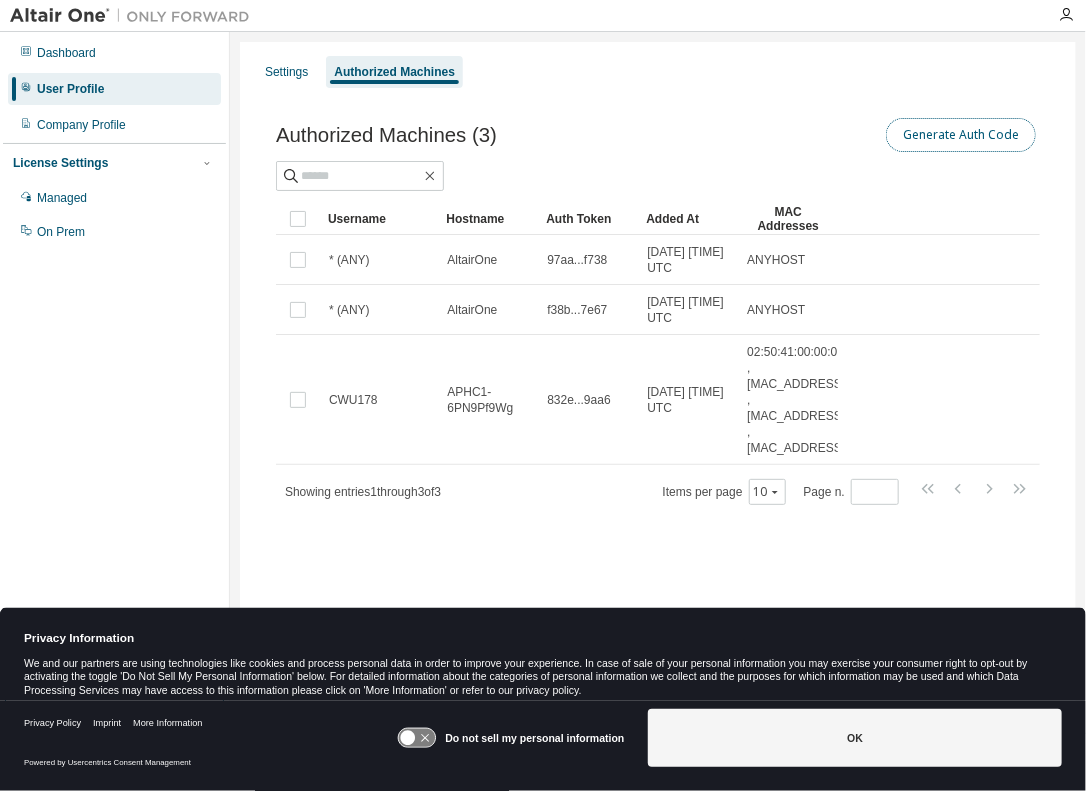 click on "Generate Auth Code" at bounding box center (961, 135) 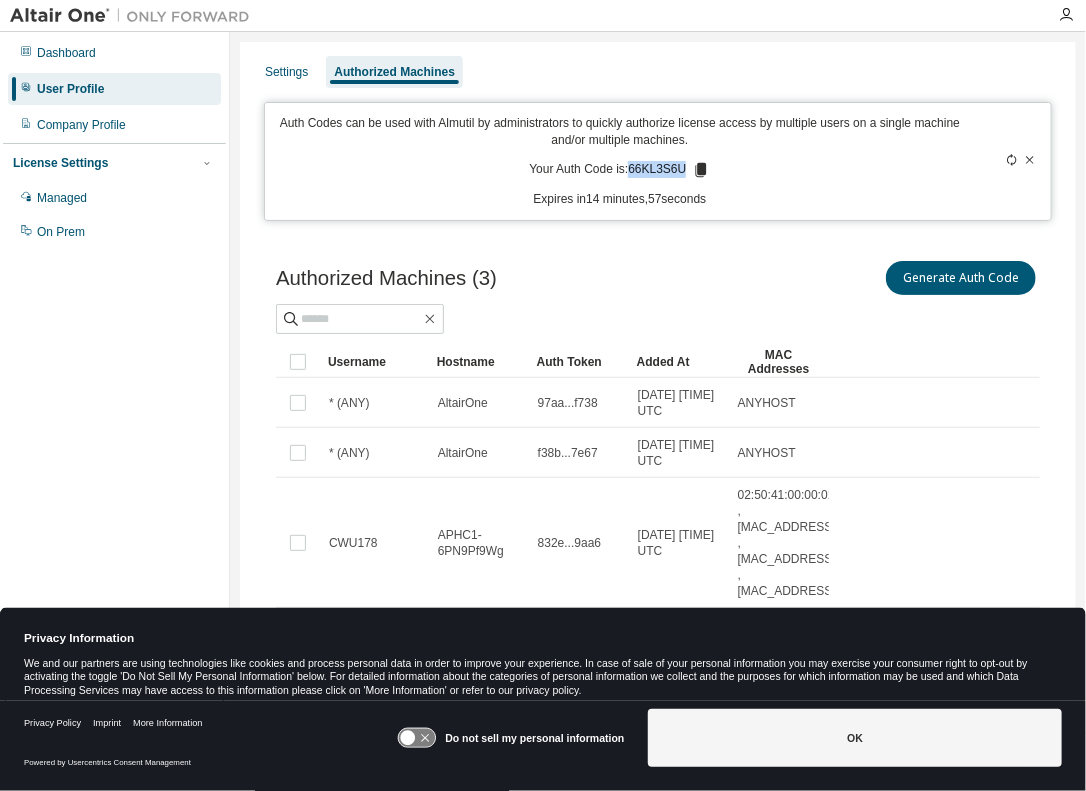 drag, startPoint x: 626, startPoint y: 164, endPoint x: 678, endPoint y: 165, distance: 52.009613 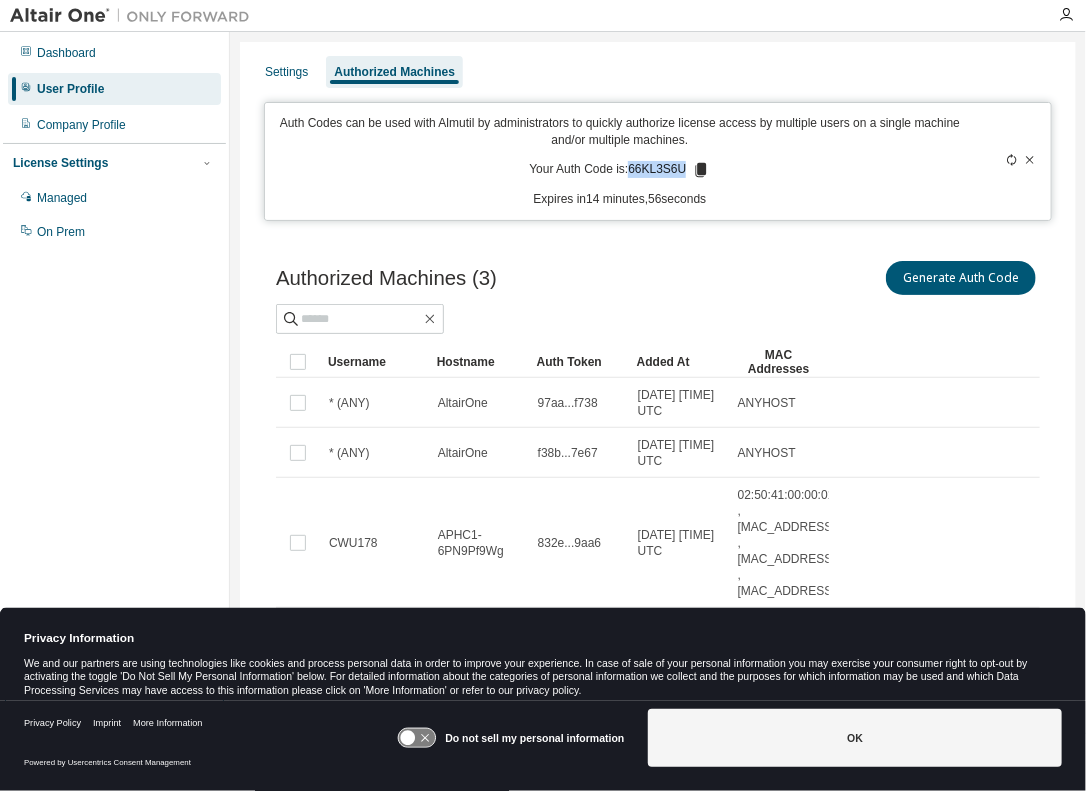 copy on "66KL3S6U" 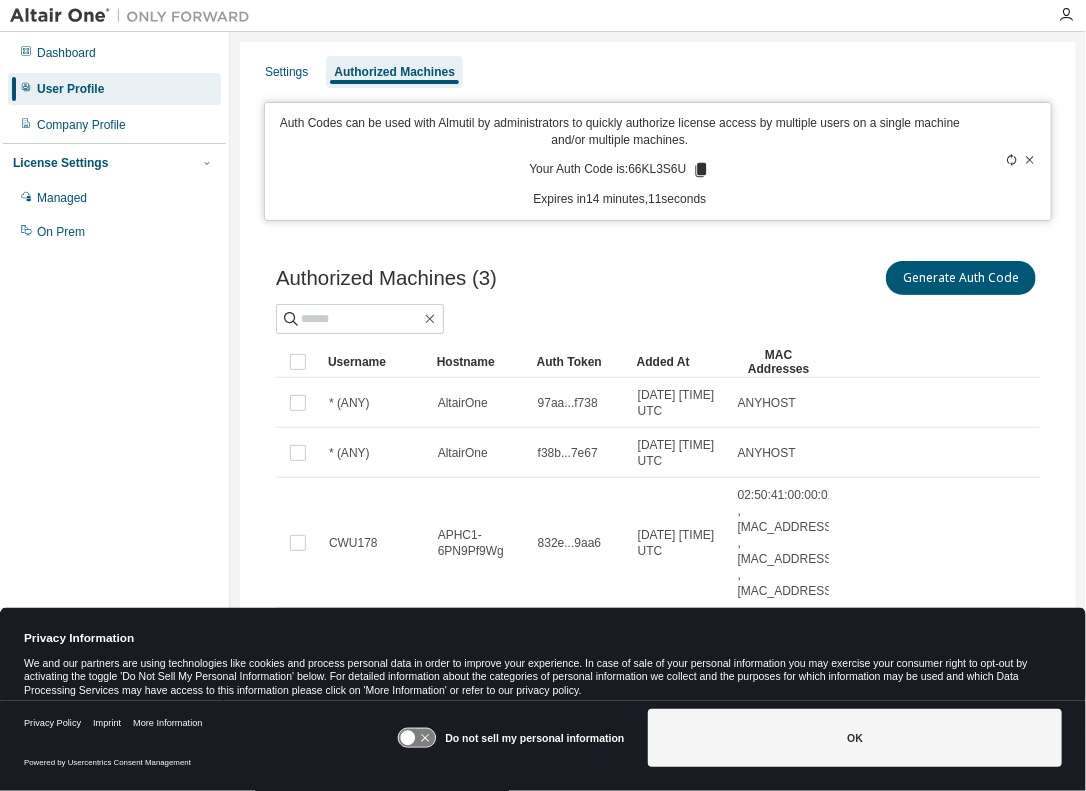 click on "Dashboard User Profile Company Profile License Settings Managed On Prem" at bounding box center [114, 364] 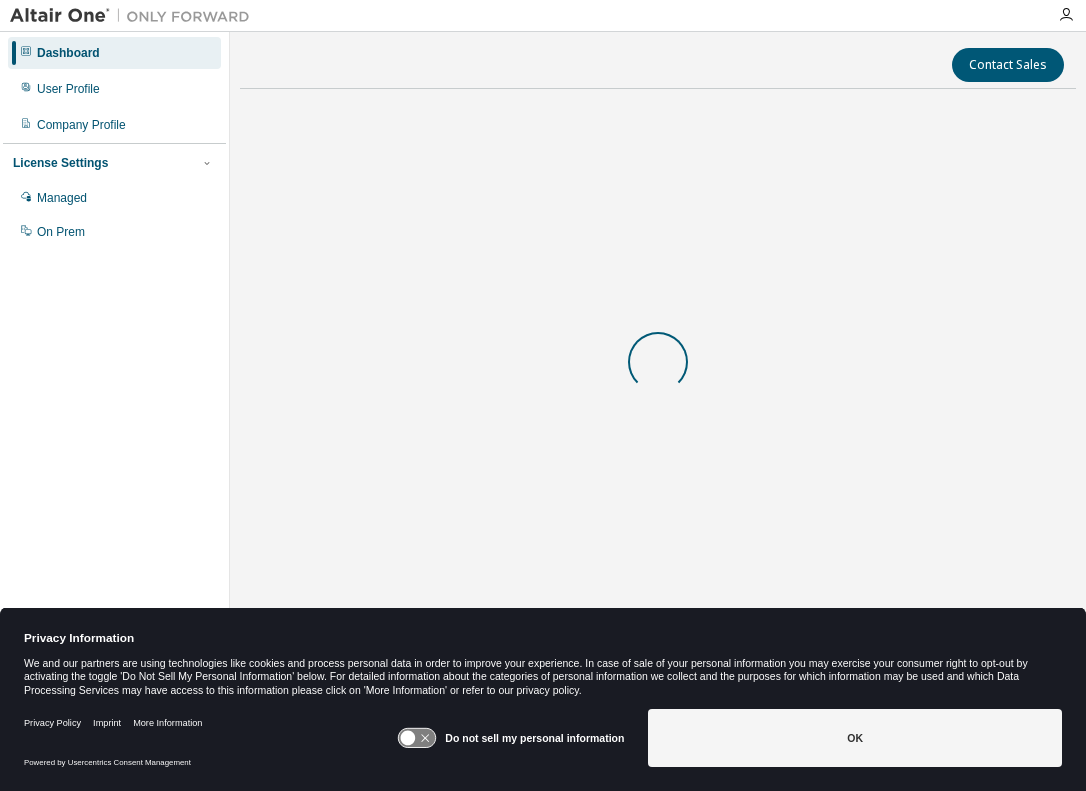 scroll, scrollTop: 0, scrollLeft: 0, axis: both 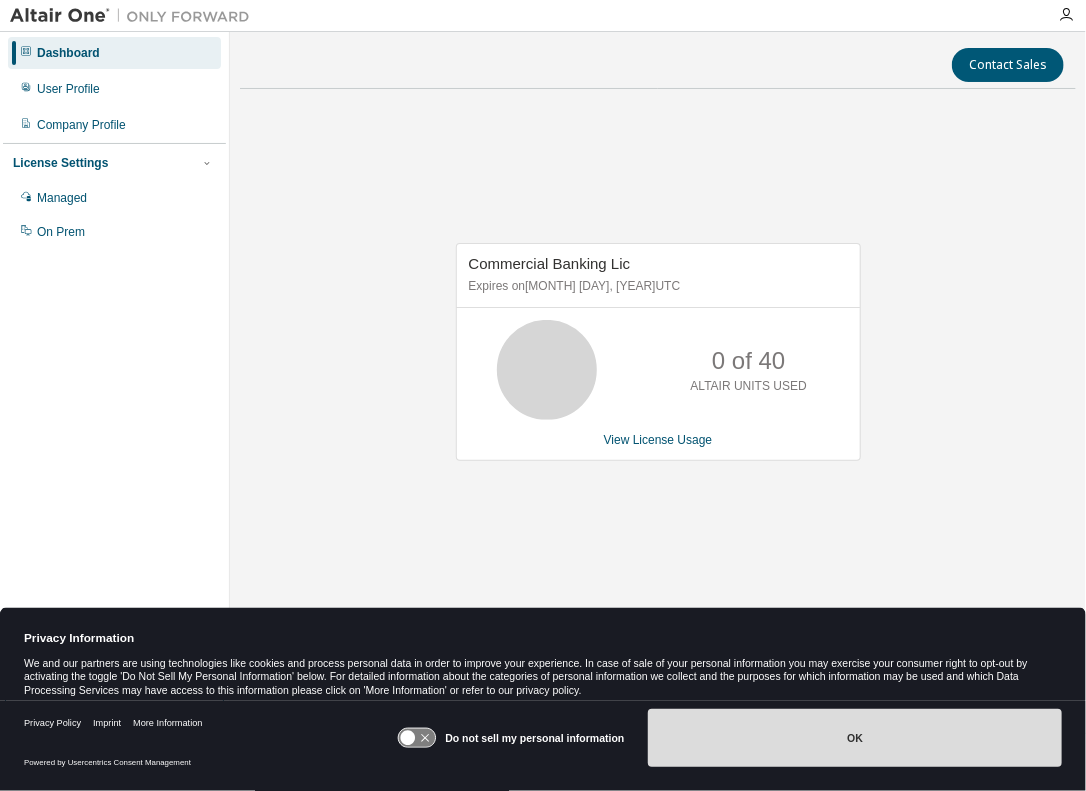 click on "OK" at bounding box center [855, 738] 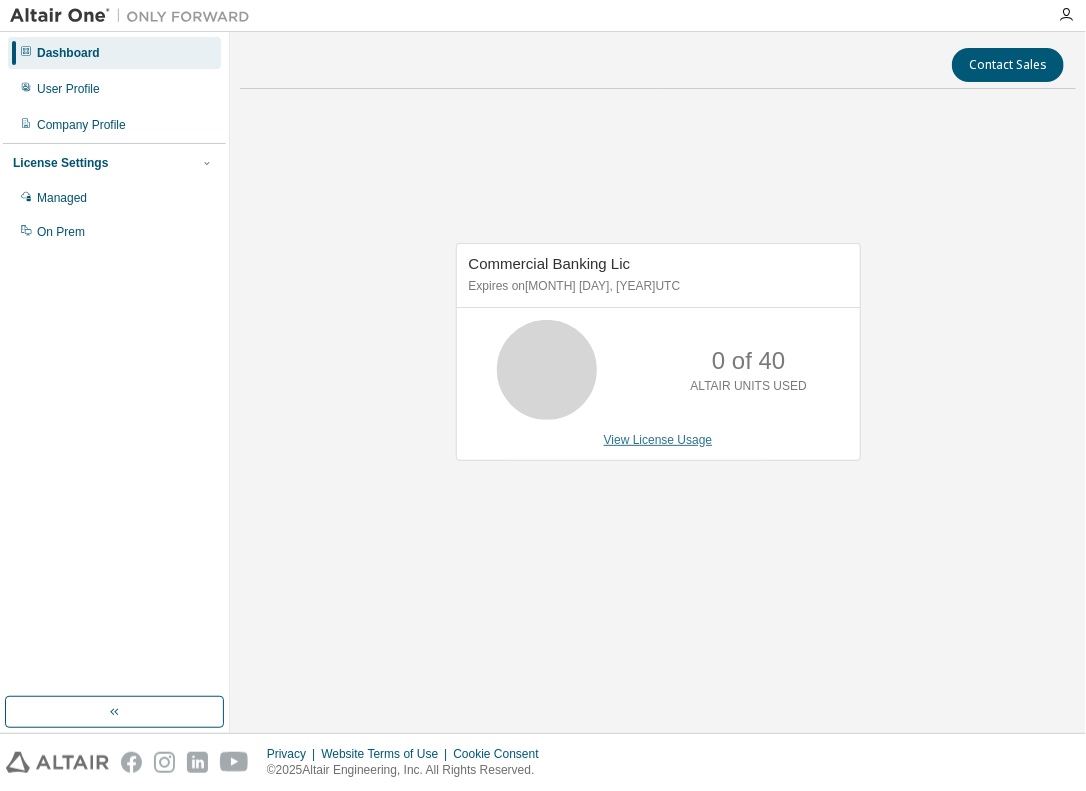 click on "View License Usage" at bounding box center (658, 440) 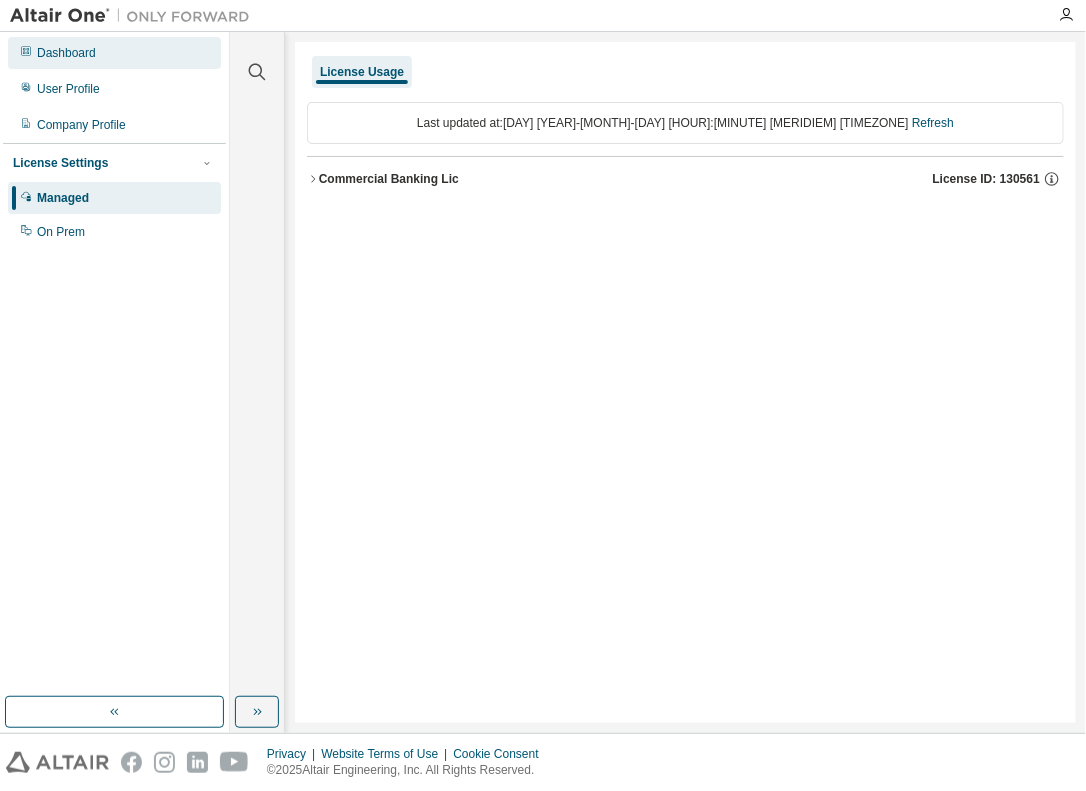 click on "Dashboard" at bounding box center (66, 53) 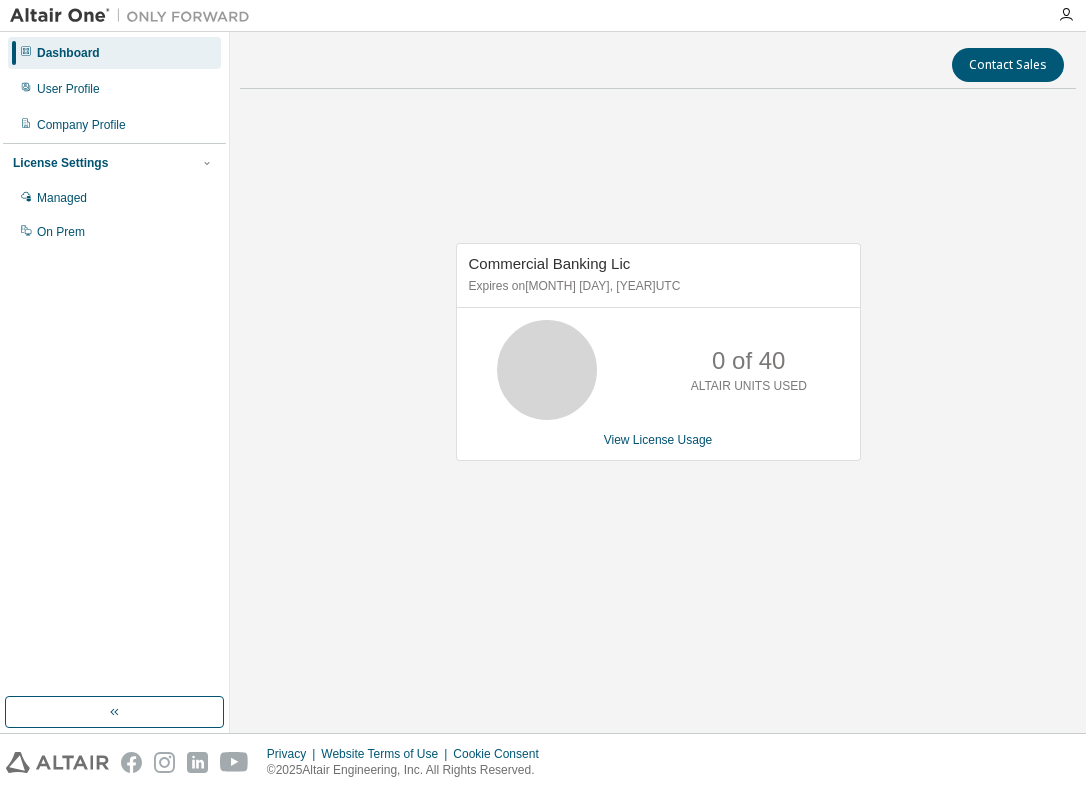 scroll, scrollTop: 0, scrollLeft: 0, axis: both 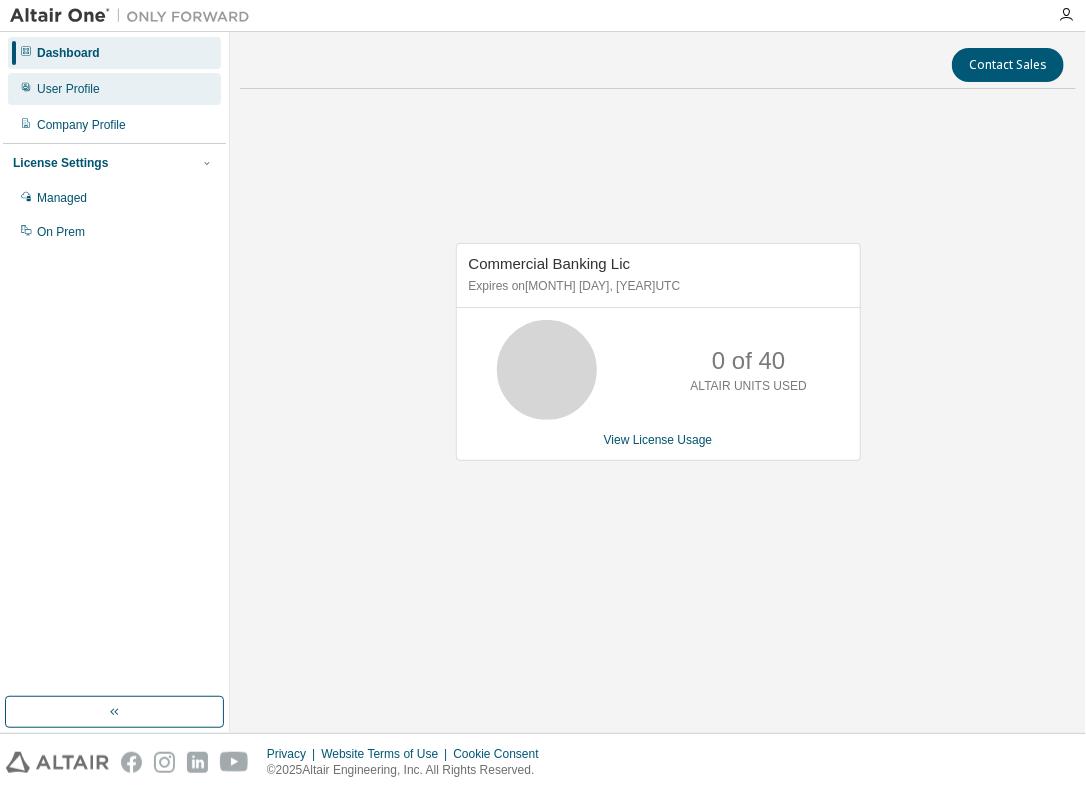 click on "User Profile" at bounding box center (114, 89) 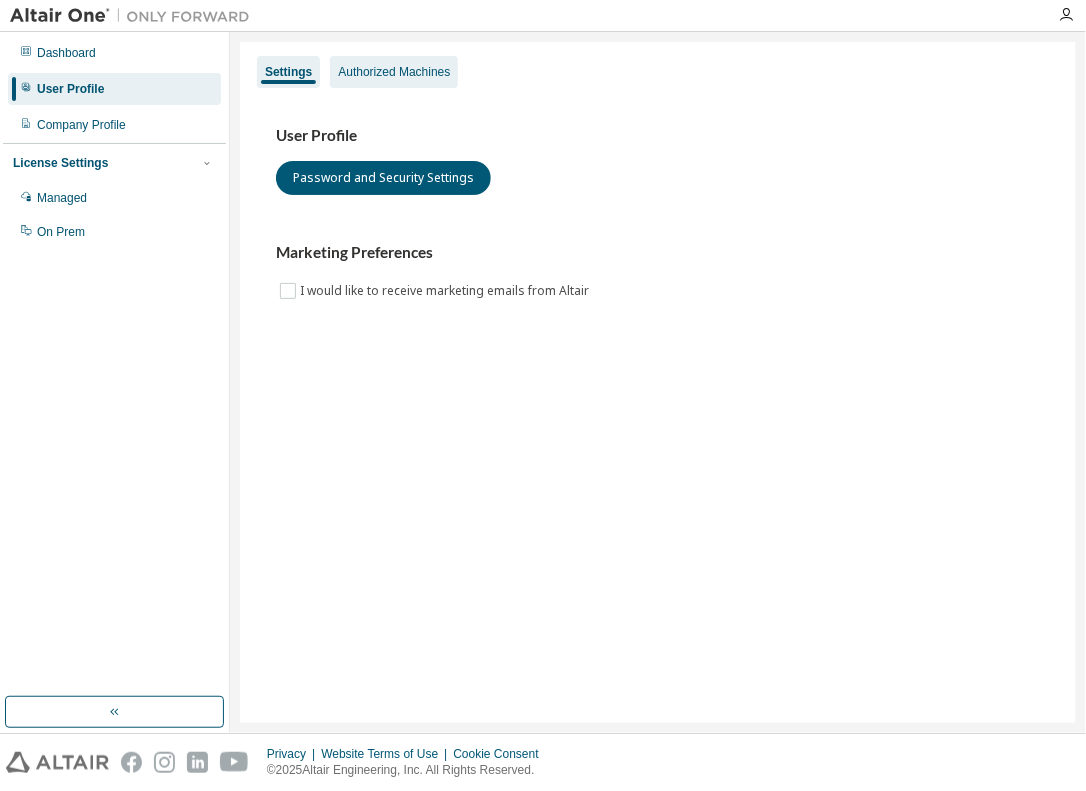 click on "Authorized Machines" at bounding box center [394, 72] 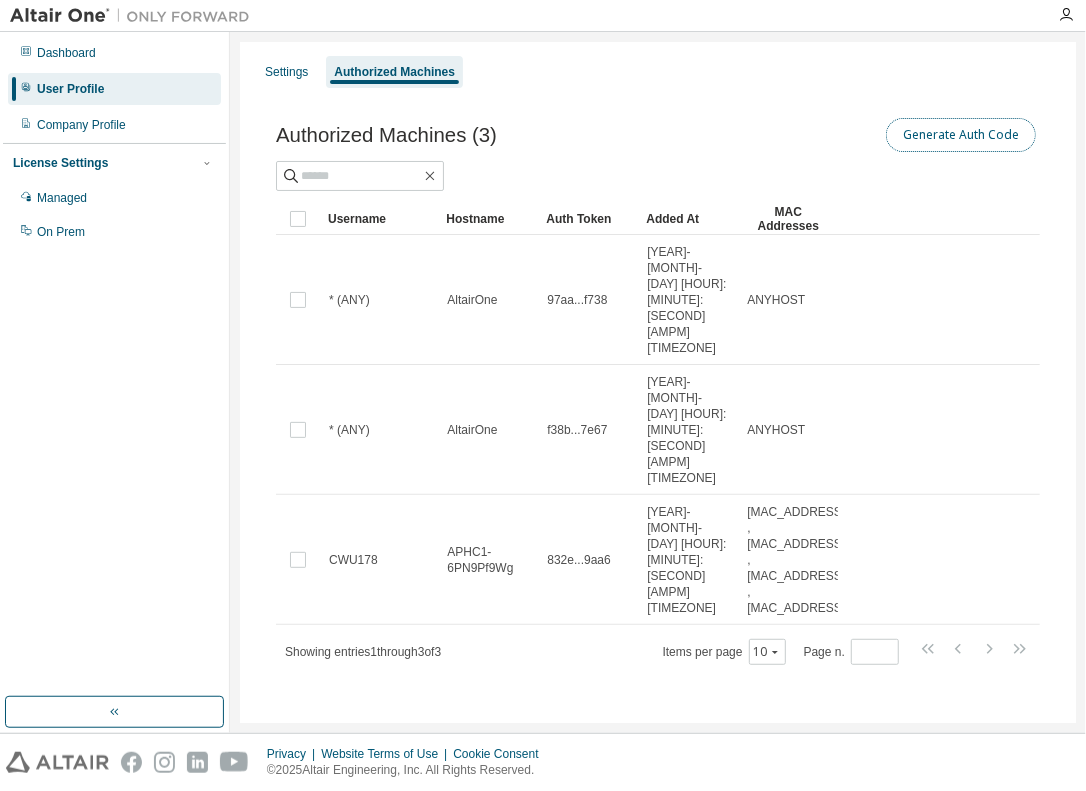 click on "Generate Auth Code" at bounding box center (961, 135) 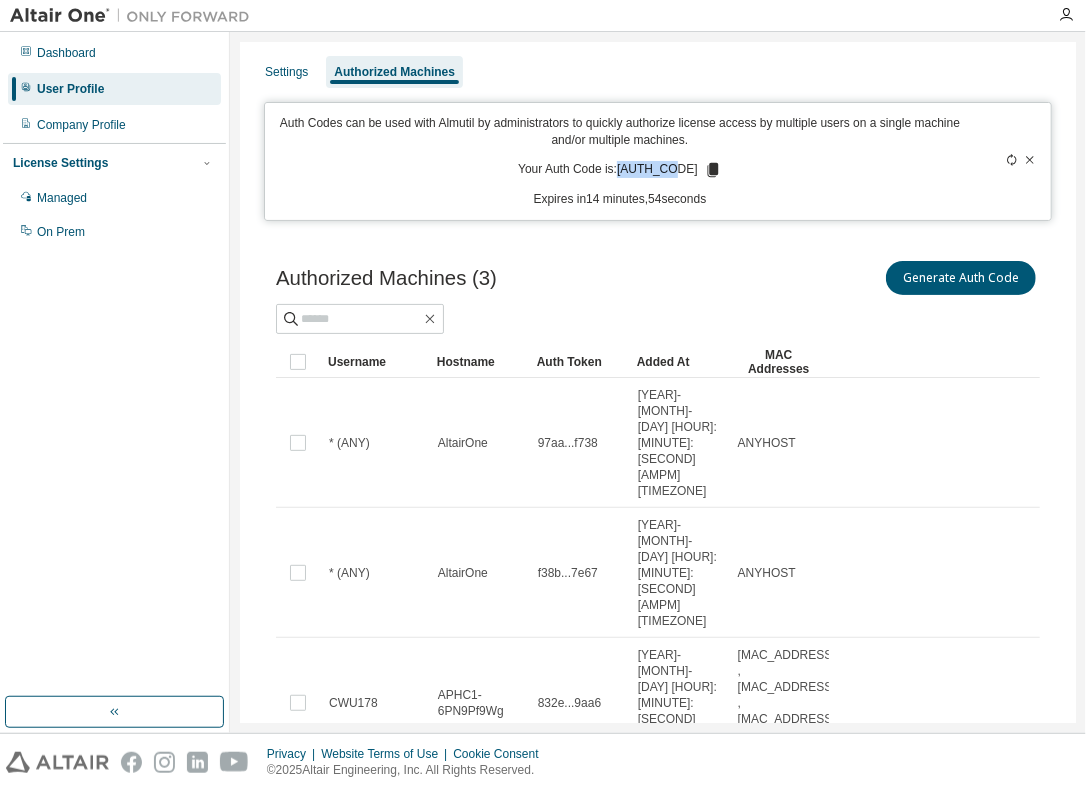 drag, startPoint x: 627, startPoint y: 167, endPoint x: 679, endPoint y: 170, distance: 52.086468 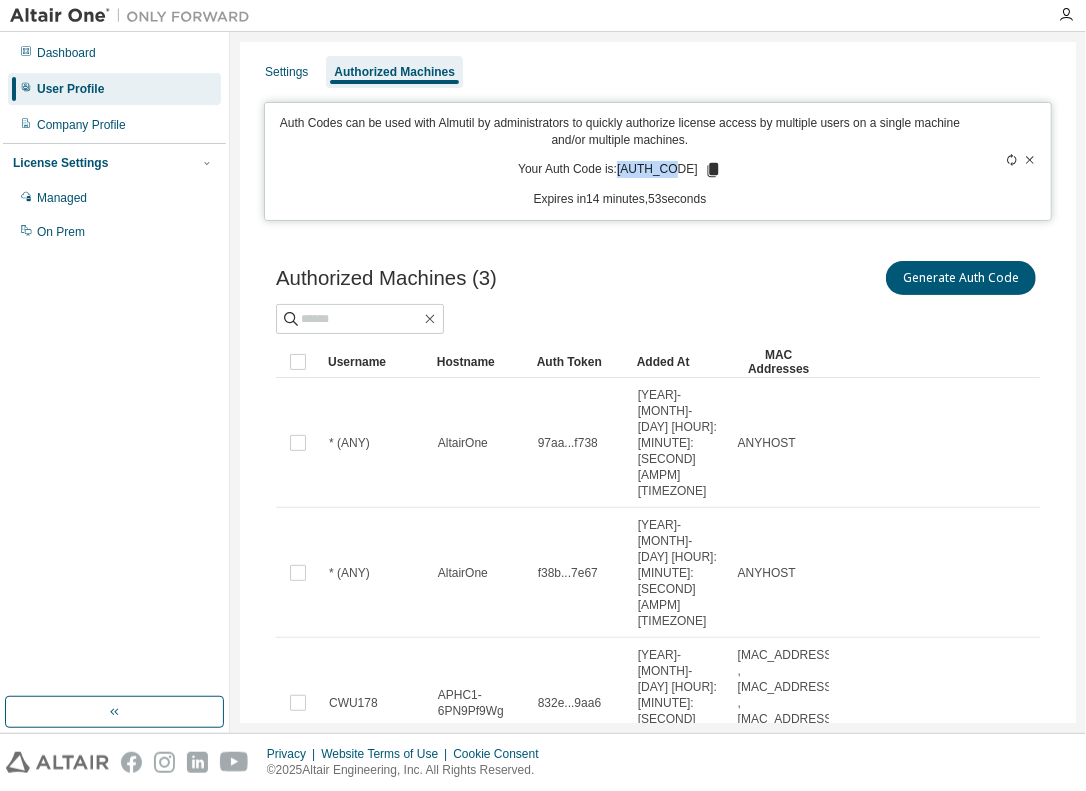 copy on "96HEREQ8" 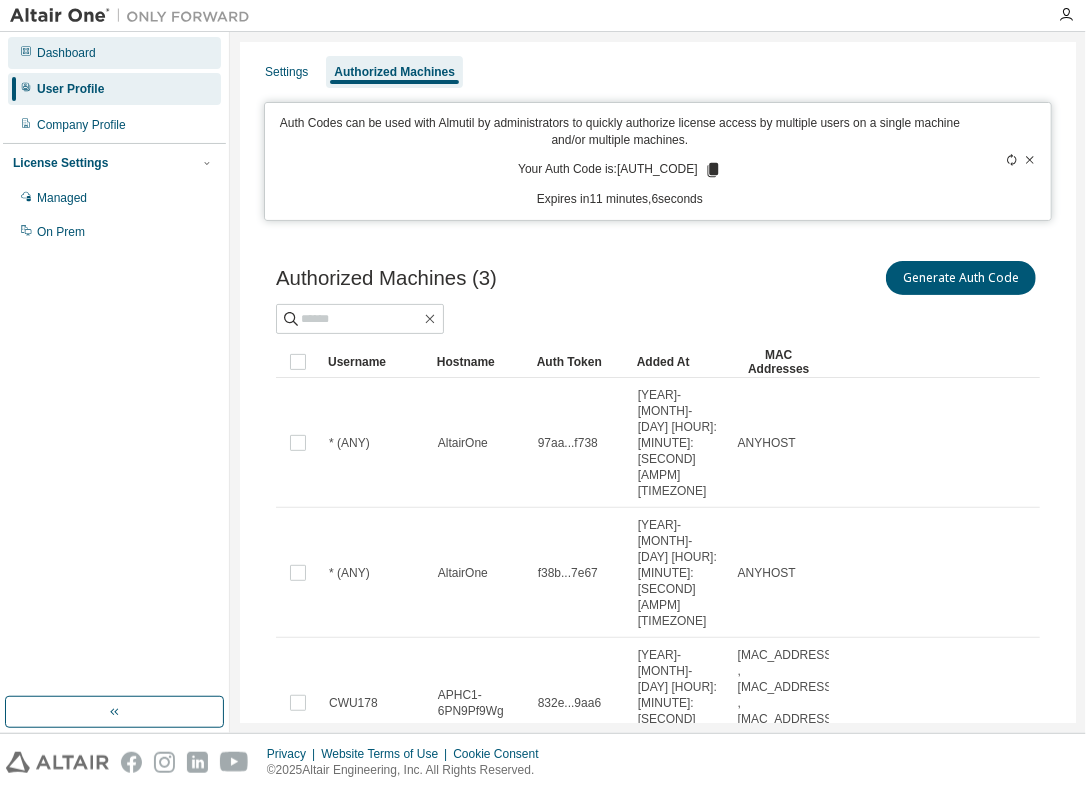 click on "Dashboard" at bounding box center [66, 53] 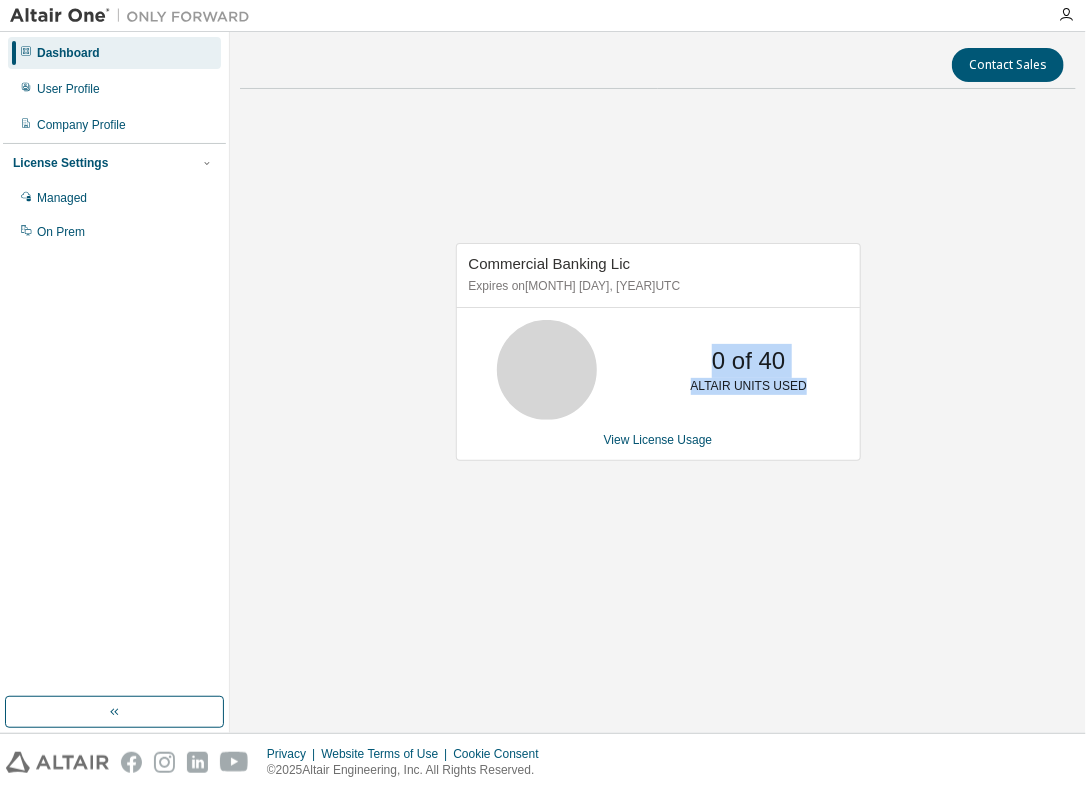 drag, startPoint x: 712, startPoint y: 361, endPoint x: 812, endPoint y: 359, distance: 100.02 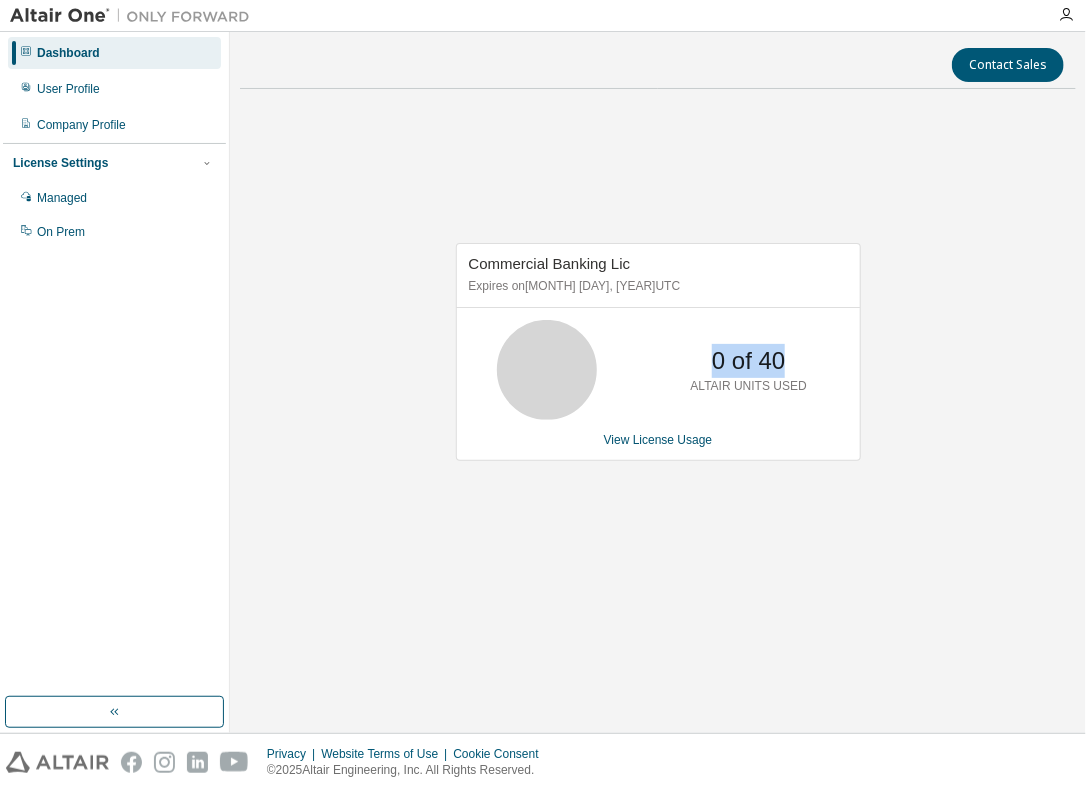 drag, startPoint x: 799, startPoint y: 363, endPoint x: 699, endPoint y: 362, distance: 100.005 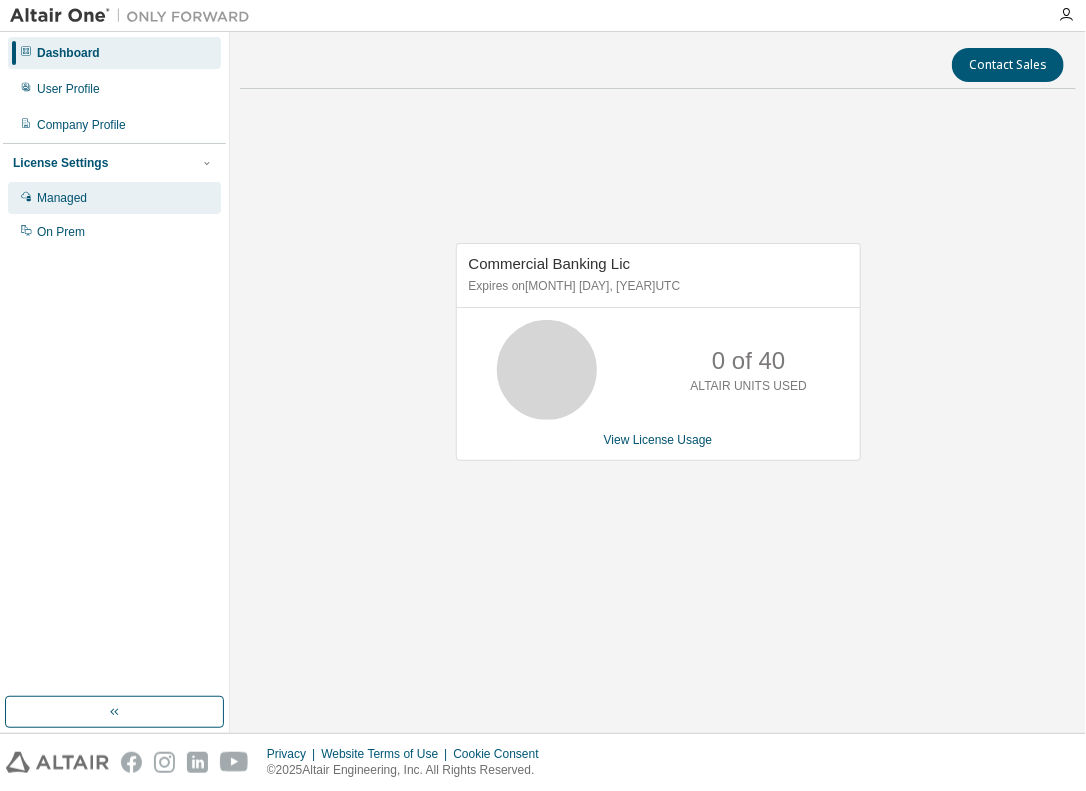 click on "Managed" at bounding box center (114, 198) 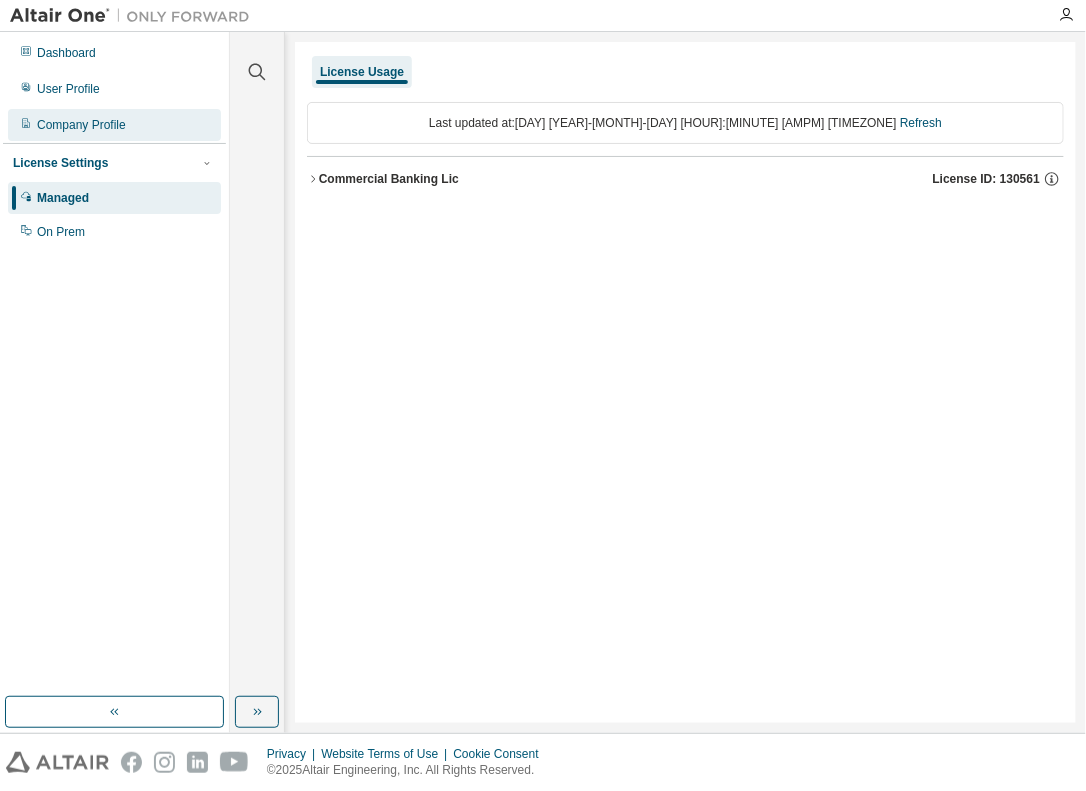 click on "Company Profile" at bounding box center (81, 125) 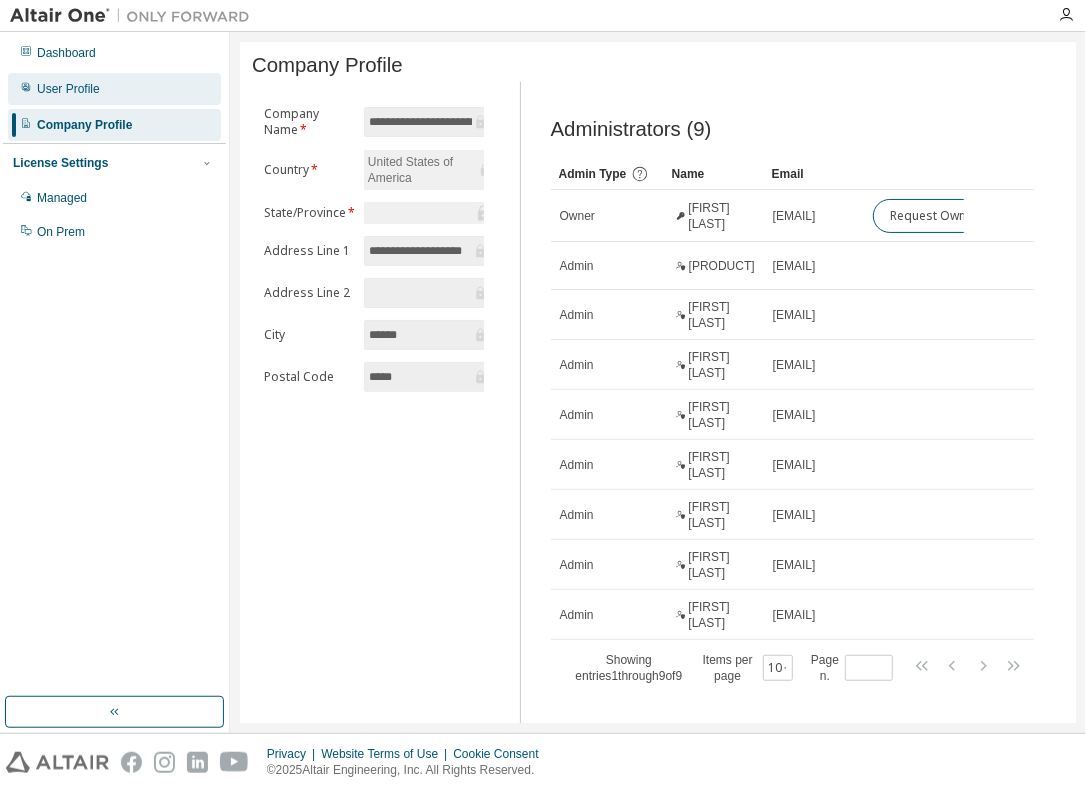 click on "User Profile" at bounding box center [114, 89] 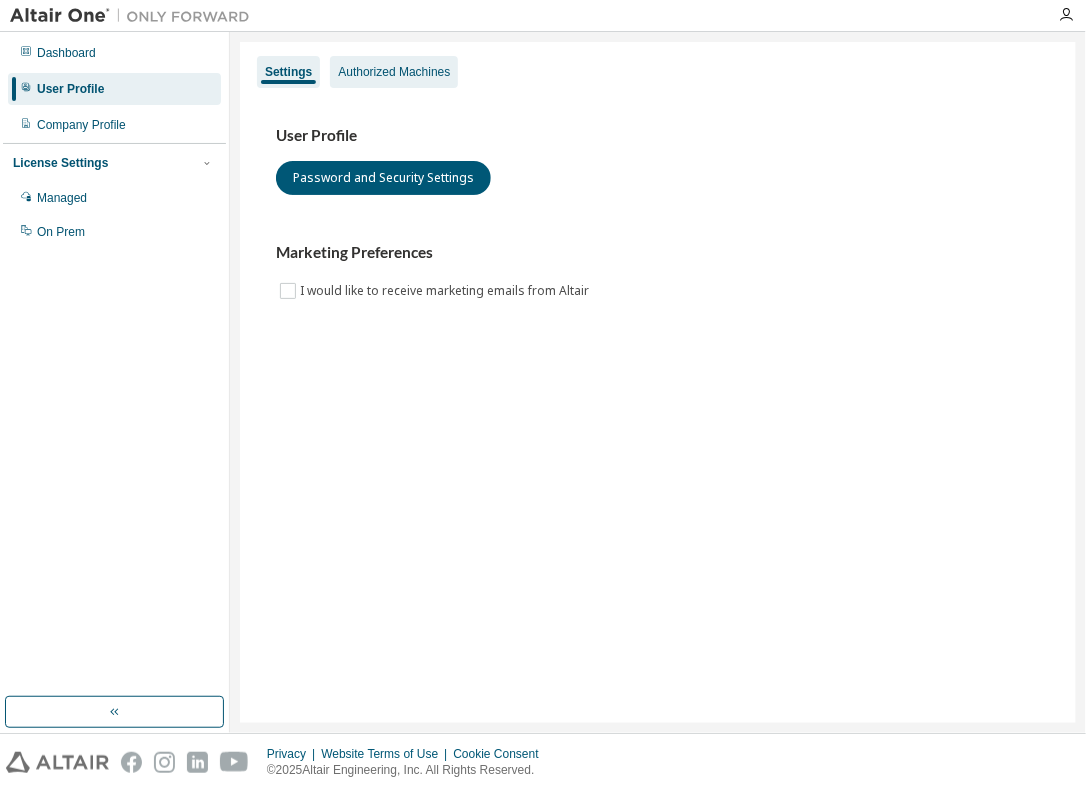 click on "Authorized Machines" at bounding box center (394, 72) 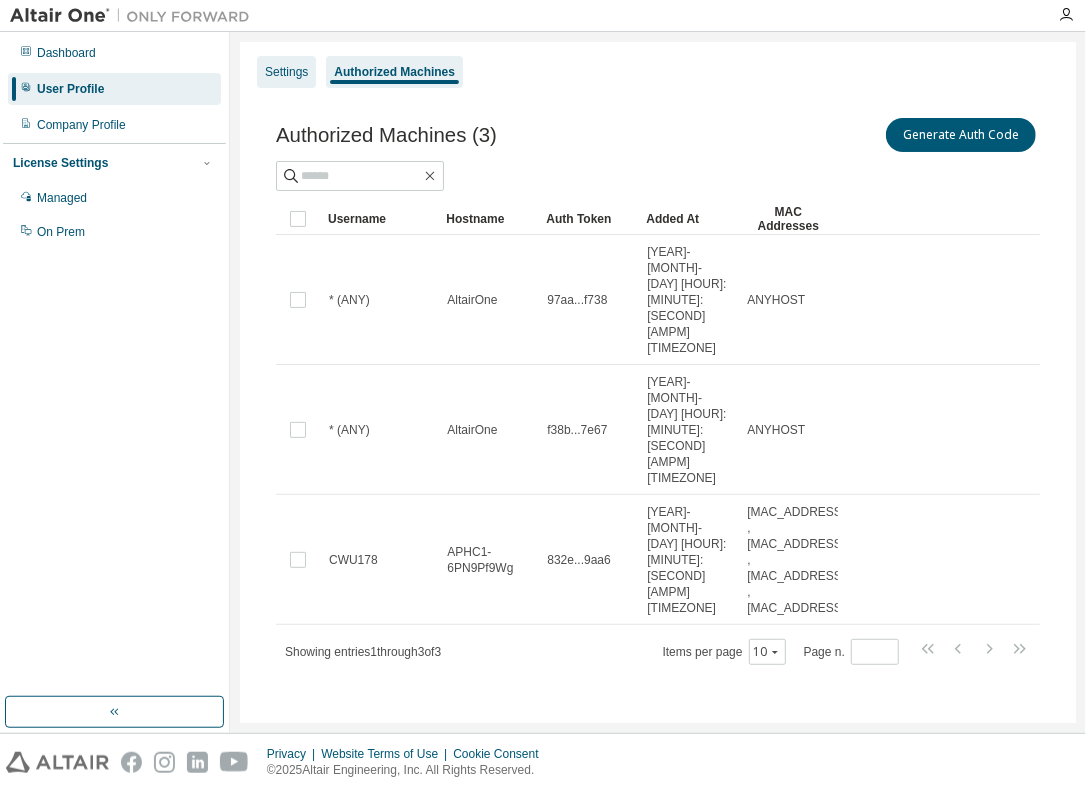 click on "Settings" at bounding box center [286, 72] 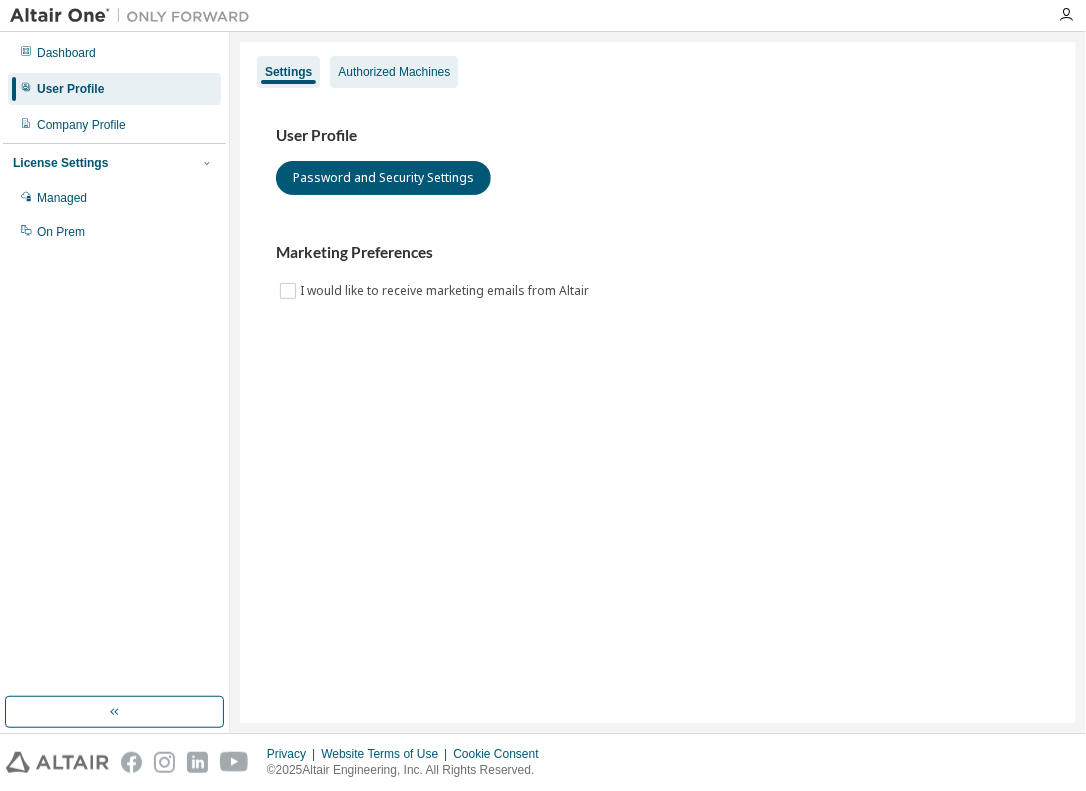 click on "Authorized Machines" at bounding box center (394, 72) 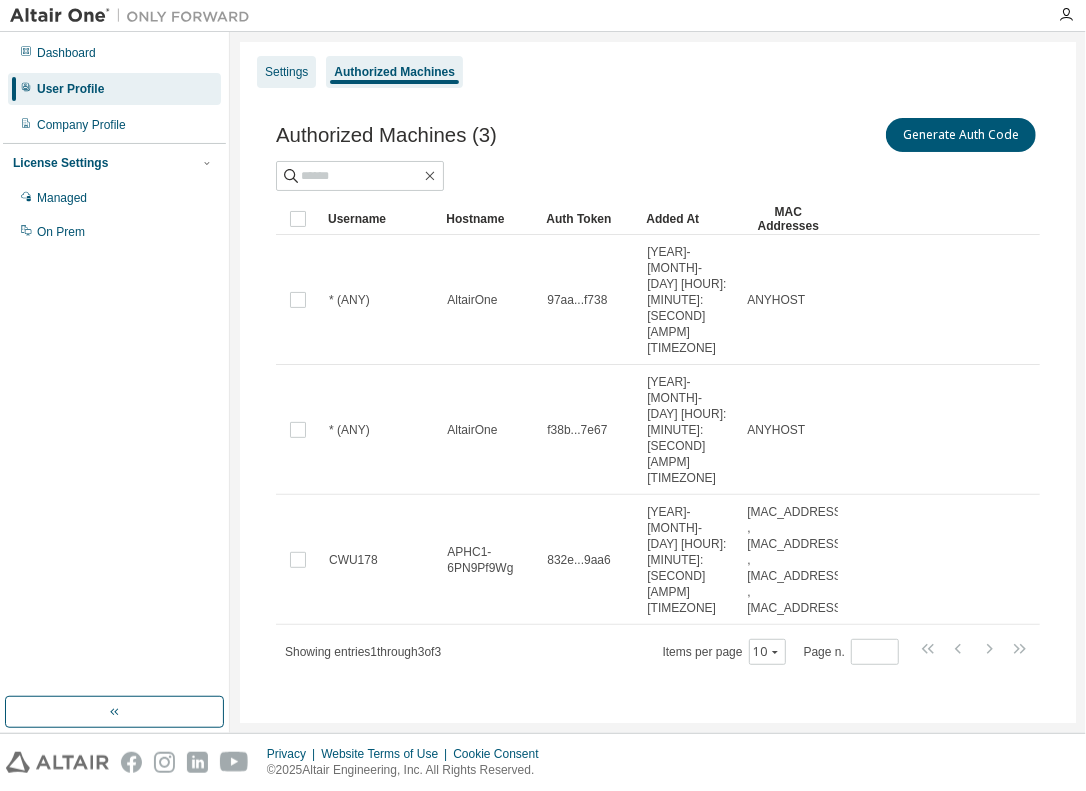 click on "Settings" at bounding box center [286, 72] 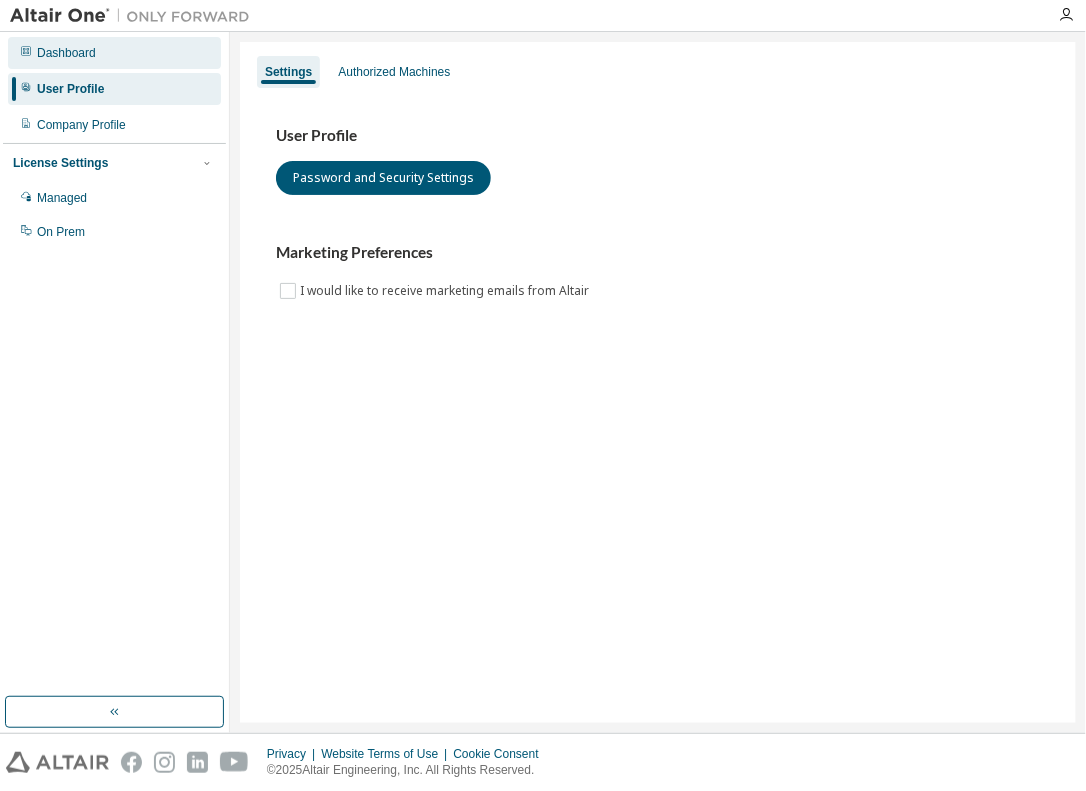 click on "Dashboard" at bounding box center (114, 53) 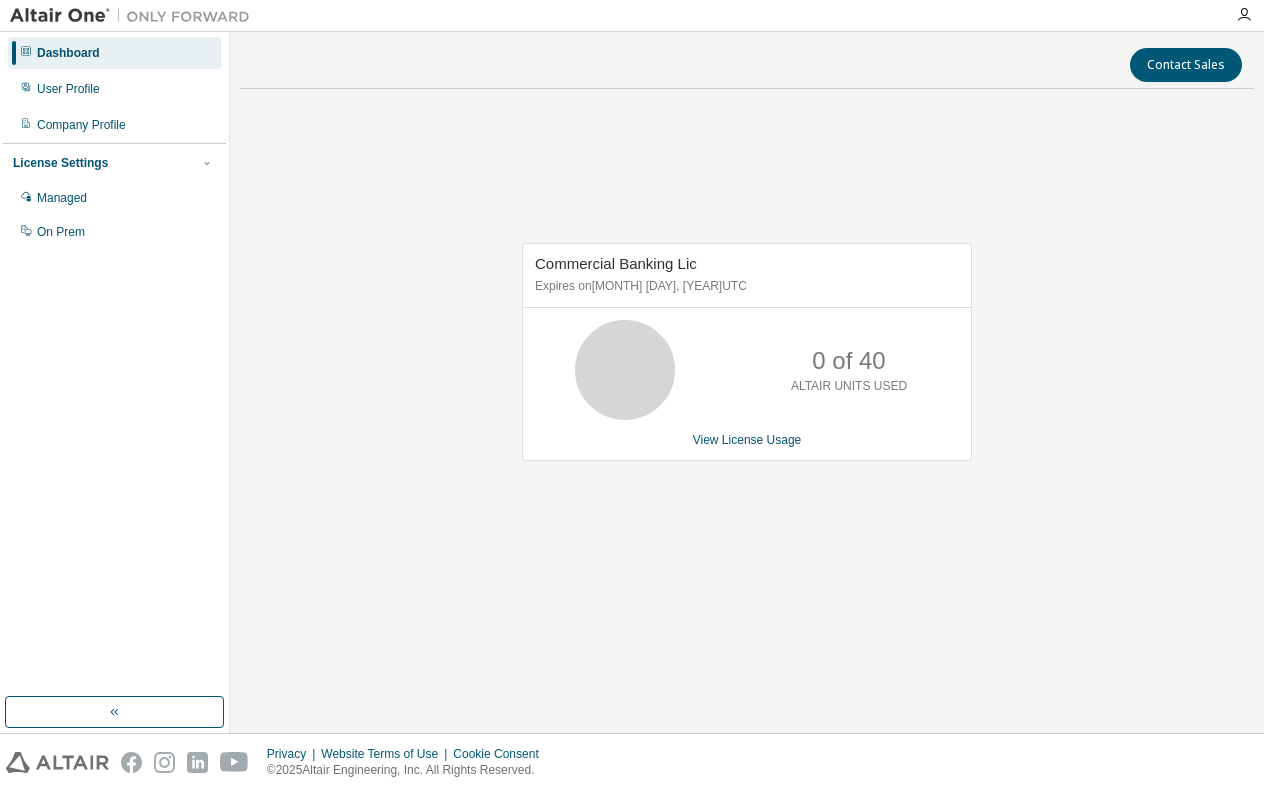 click on "Commercial Banking Lic Expires on  August 21, 2025  UTC  0 of 40 ALTAIR UNITS USED View License Usage" at bounding box center [747, 352] 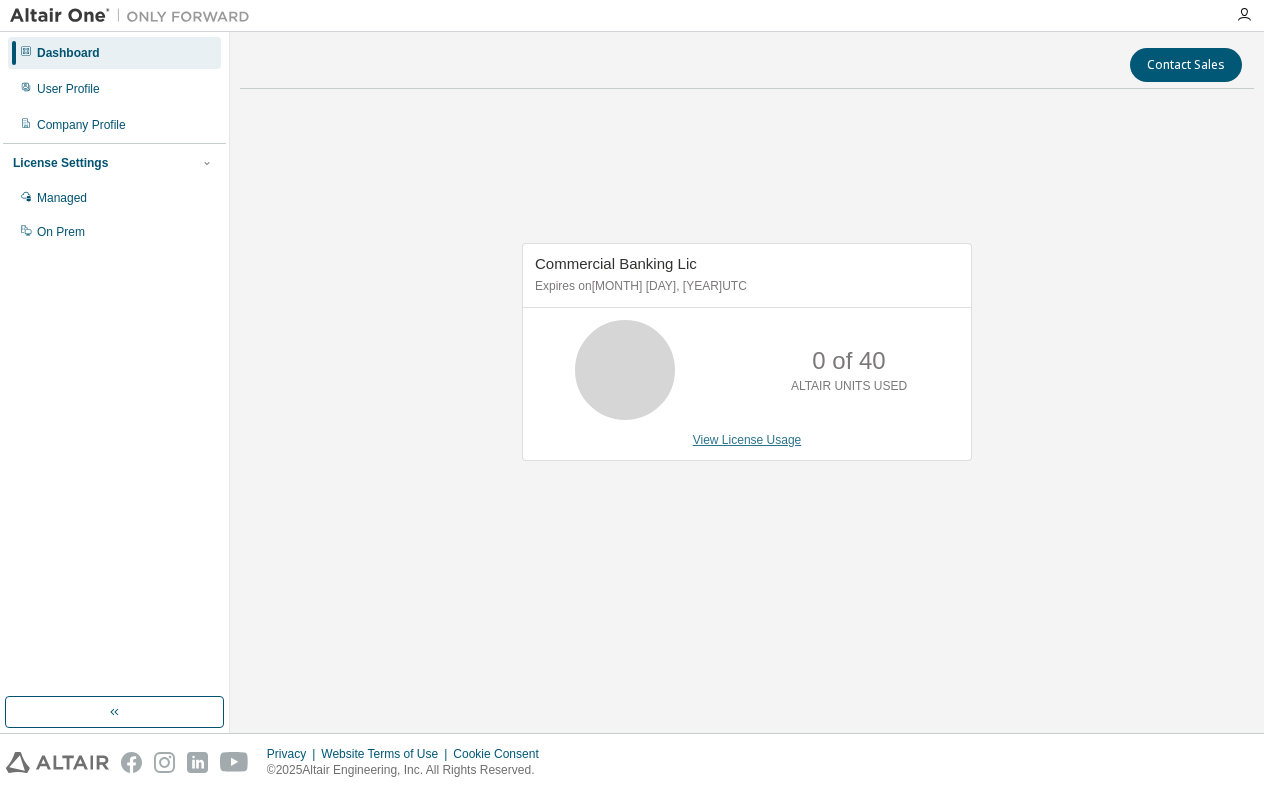 click on "View License Usage" at bounding box center [747, 440] 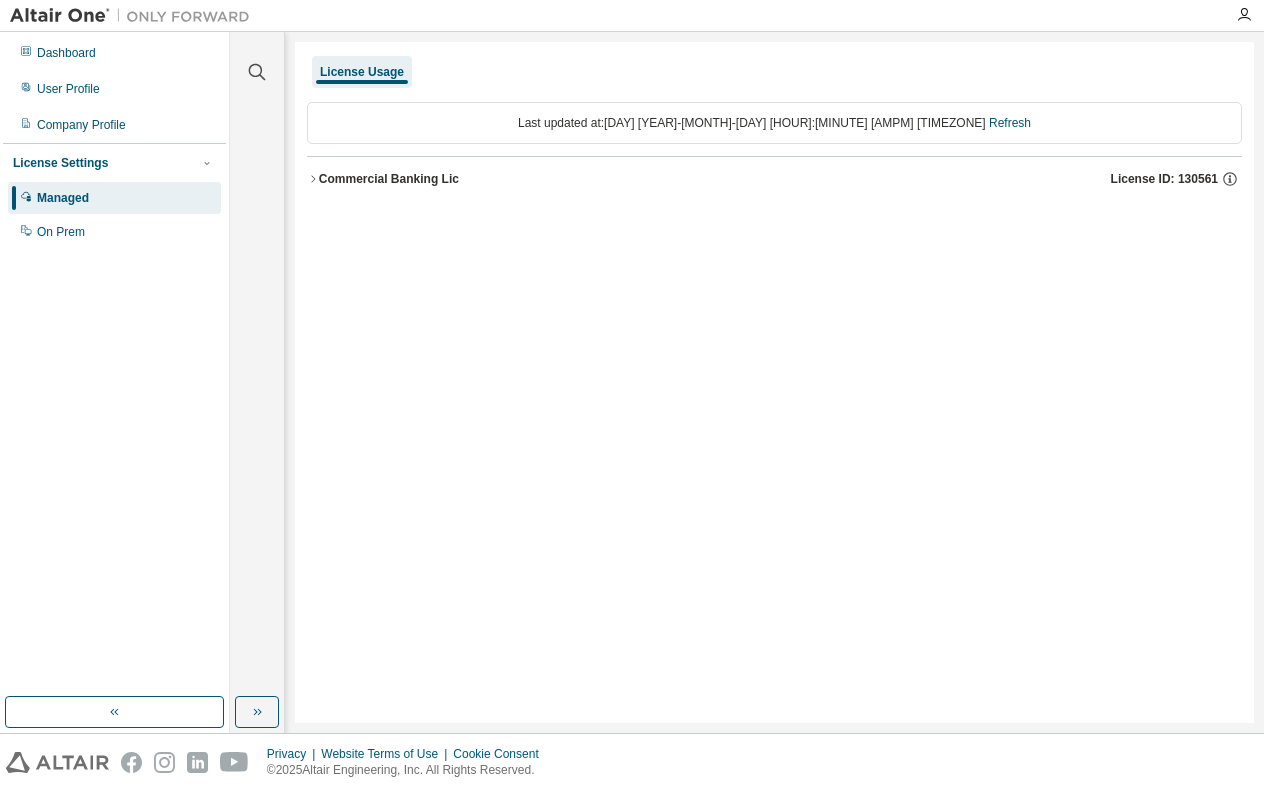 click on "Commercial Banking Lic" at bounding box center (389, 179) 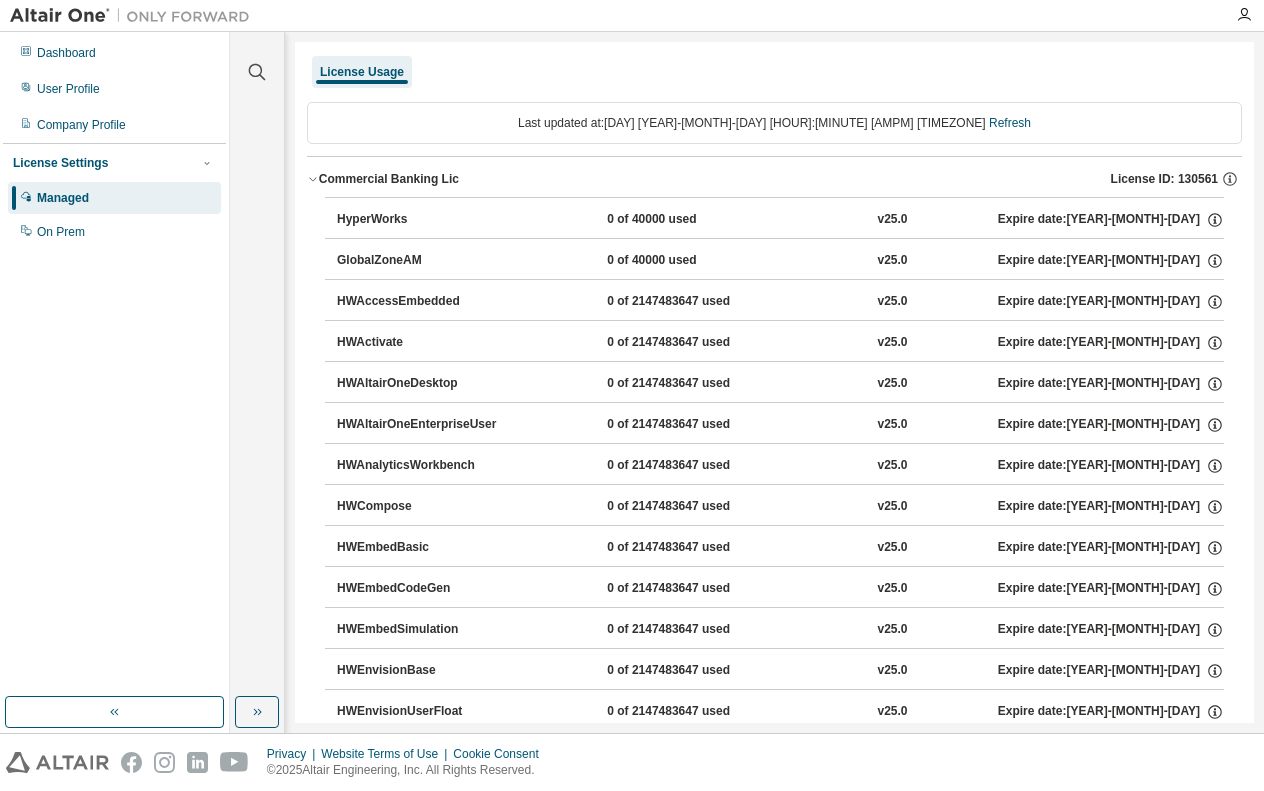 click on "Commercial Banking Lic" at bounding box center [389, 179] 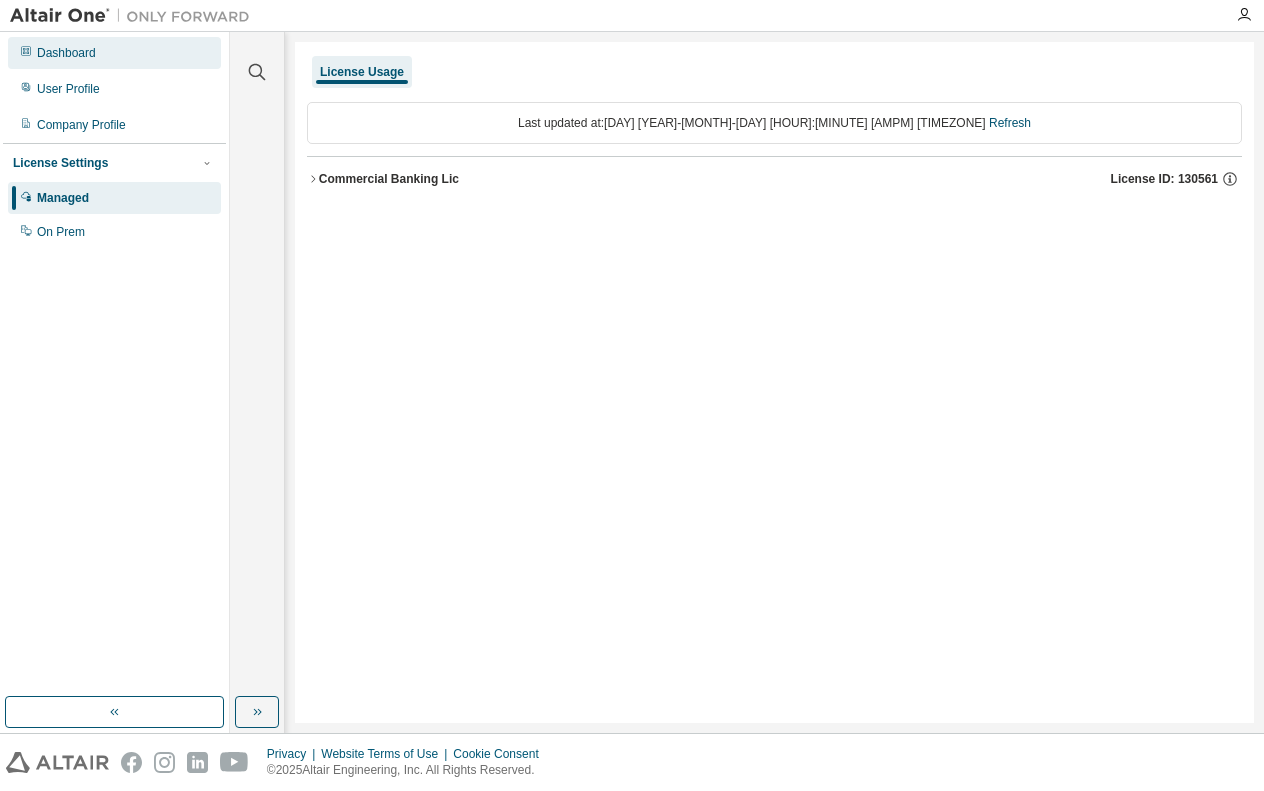 click on "Dashboard" at bounding box center (66, 53) 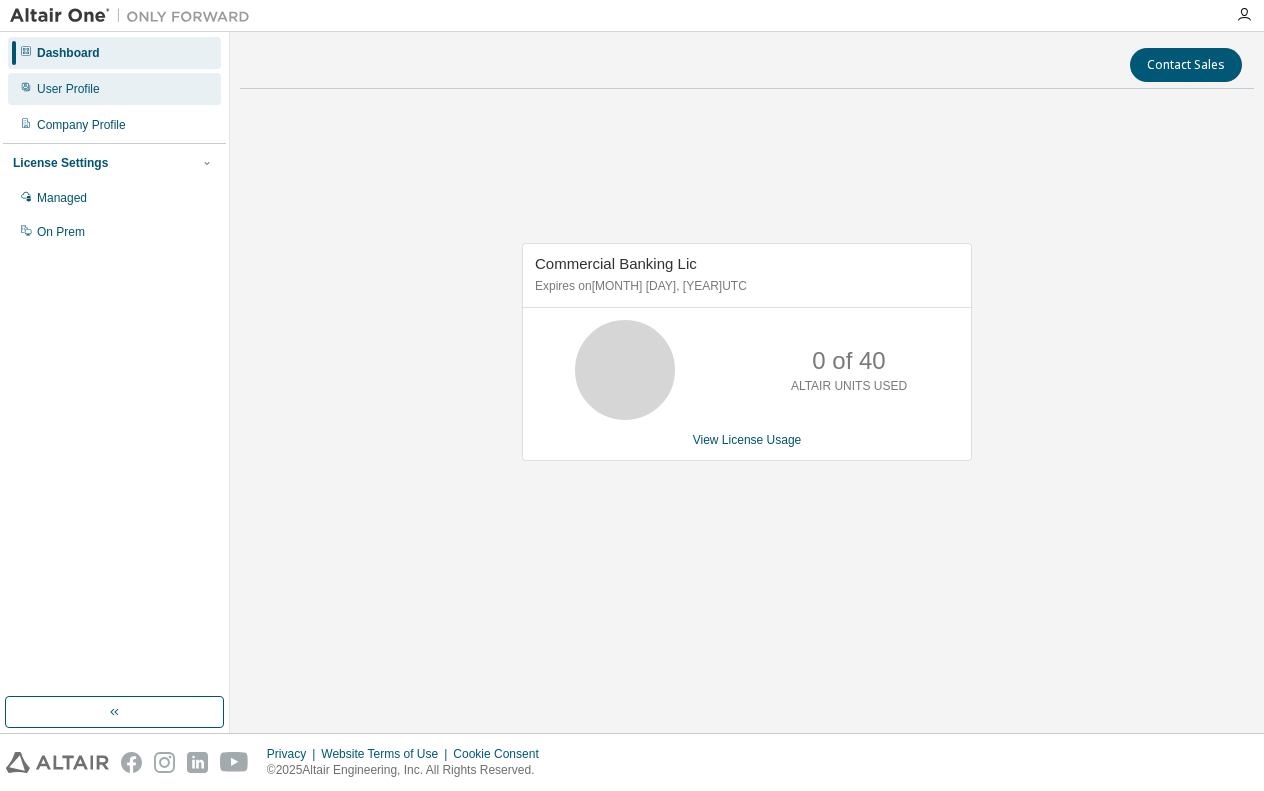 click on "User Profile" at bounding box center (114, 89) 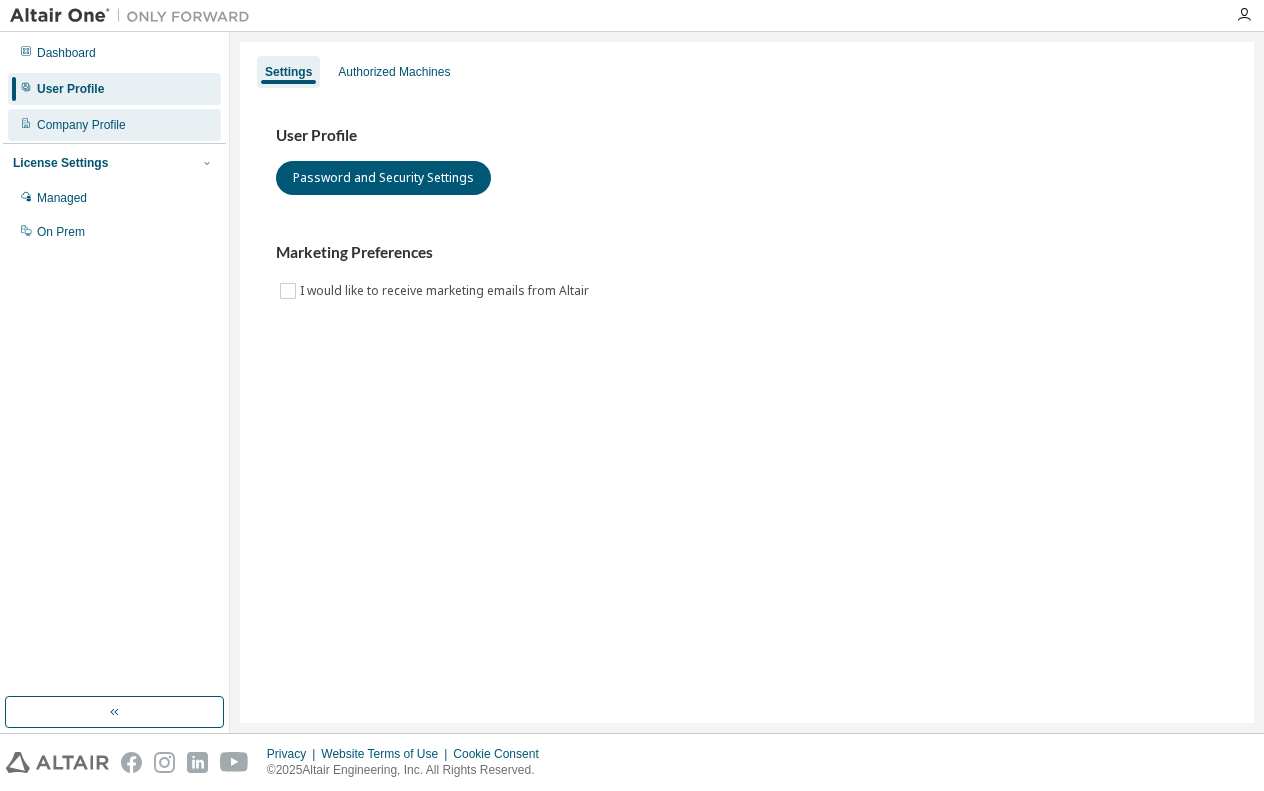 click on "Company Profile" at bounding box center [81, 125] 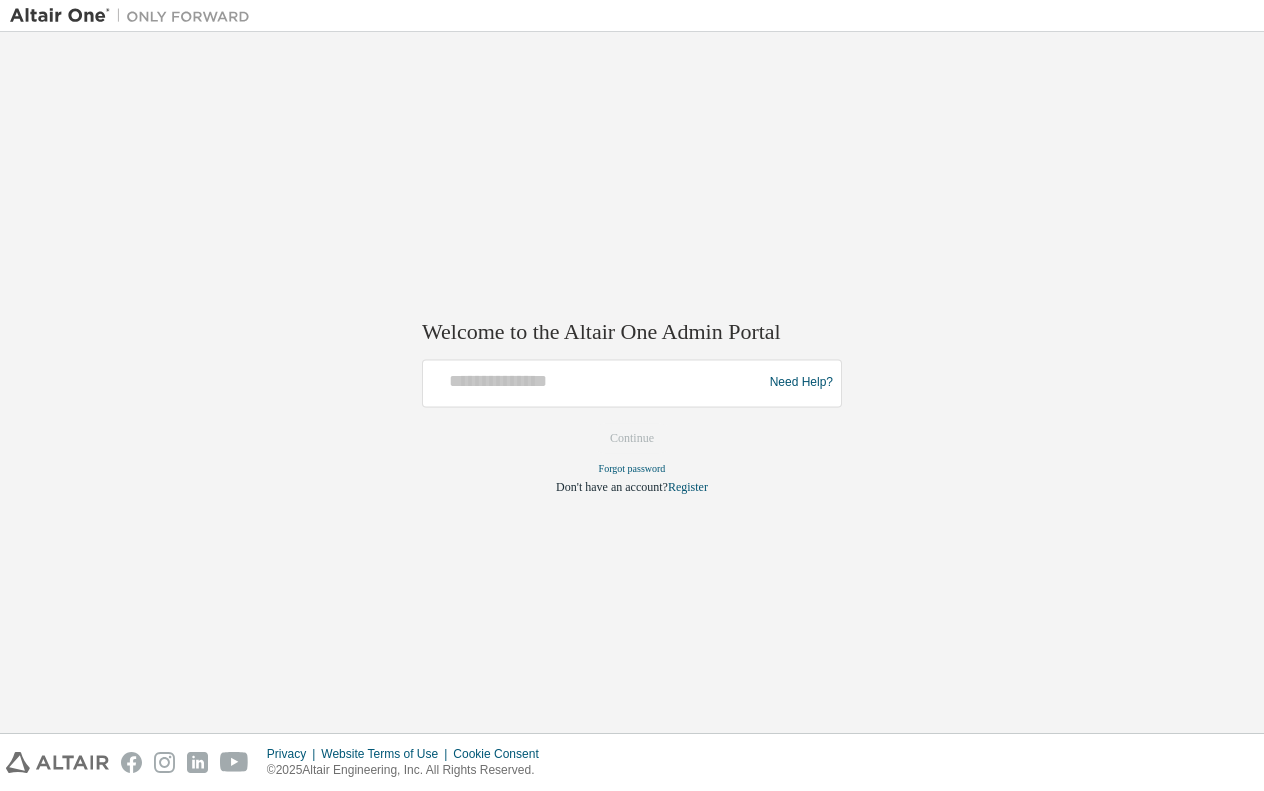 scroll, scrollTop: 0, scrollLeft: 0, axis: both 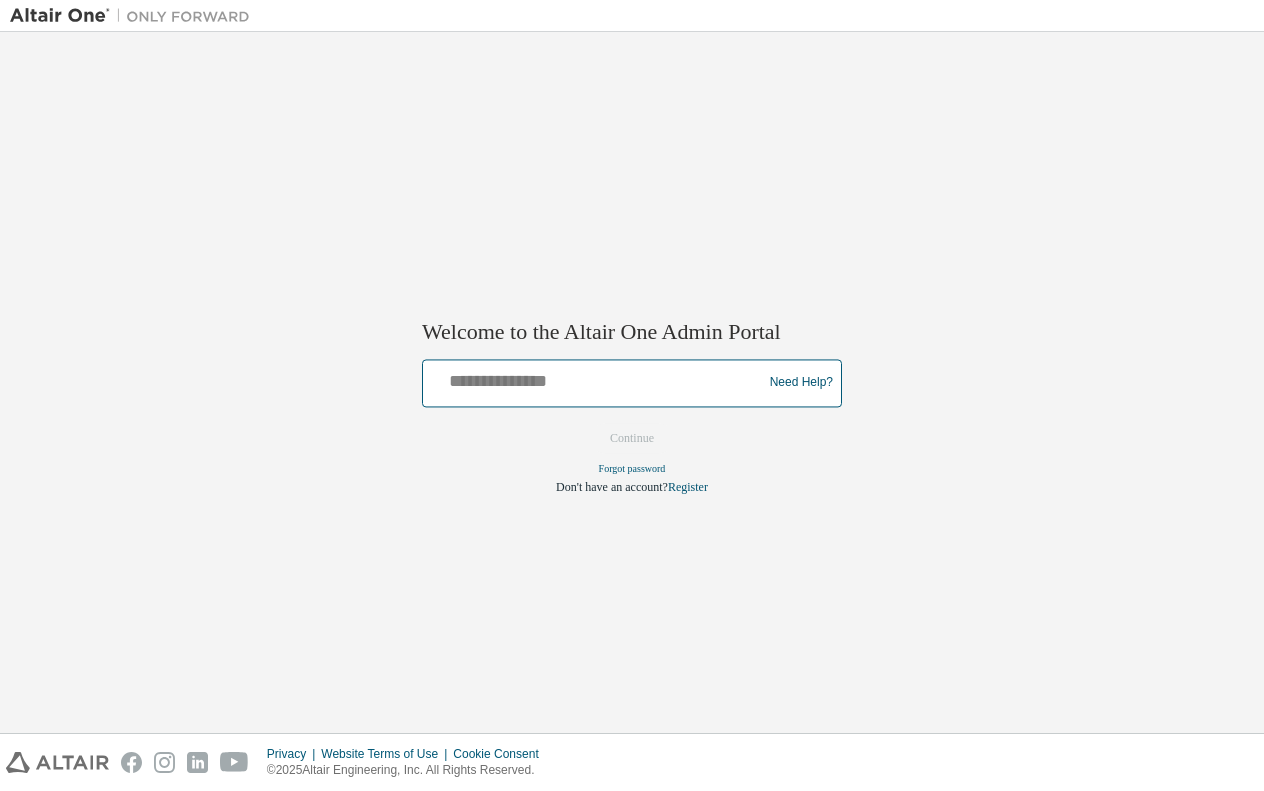 click at bounding box center (595, 378) 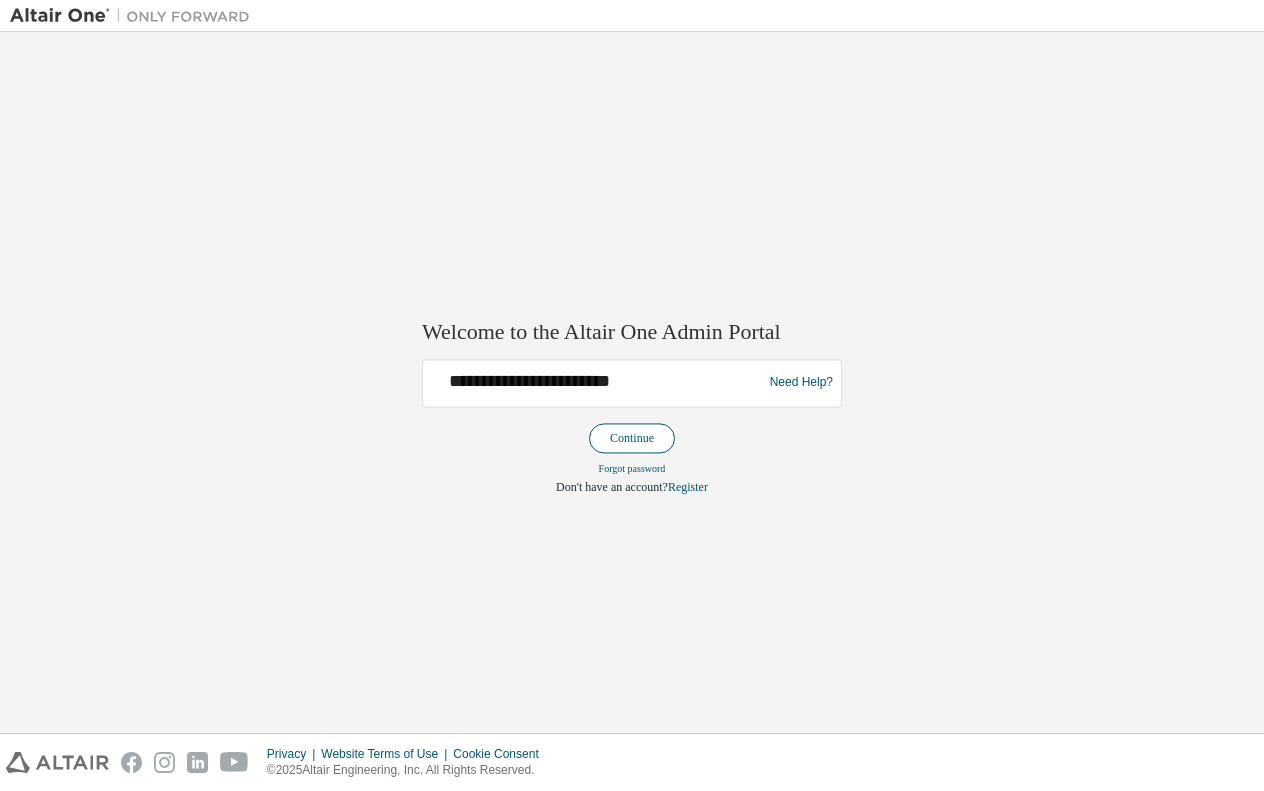click on "Continue" at bounding box center (632, 438) 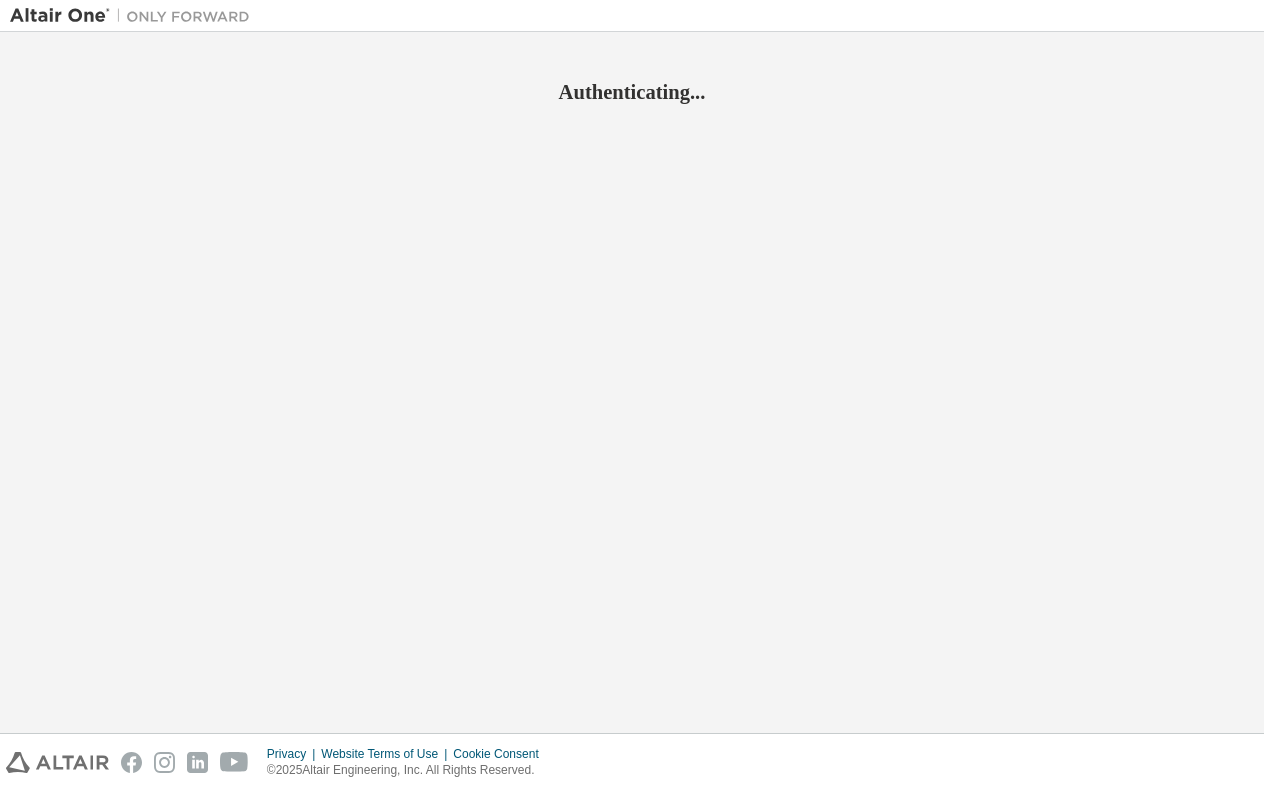 scroll, scrollTop: 0, scrollLeft: 0, axis: both 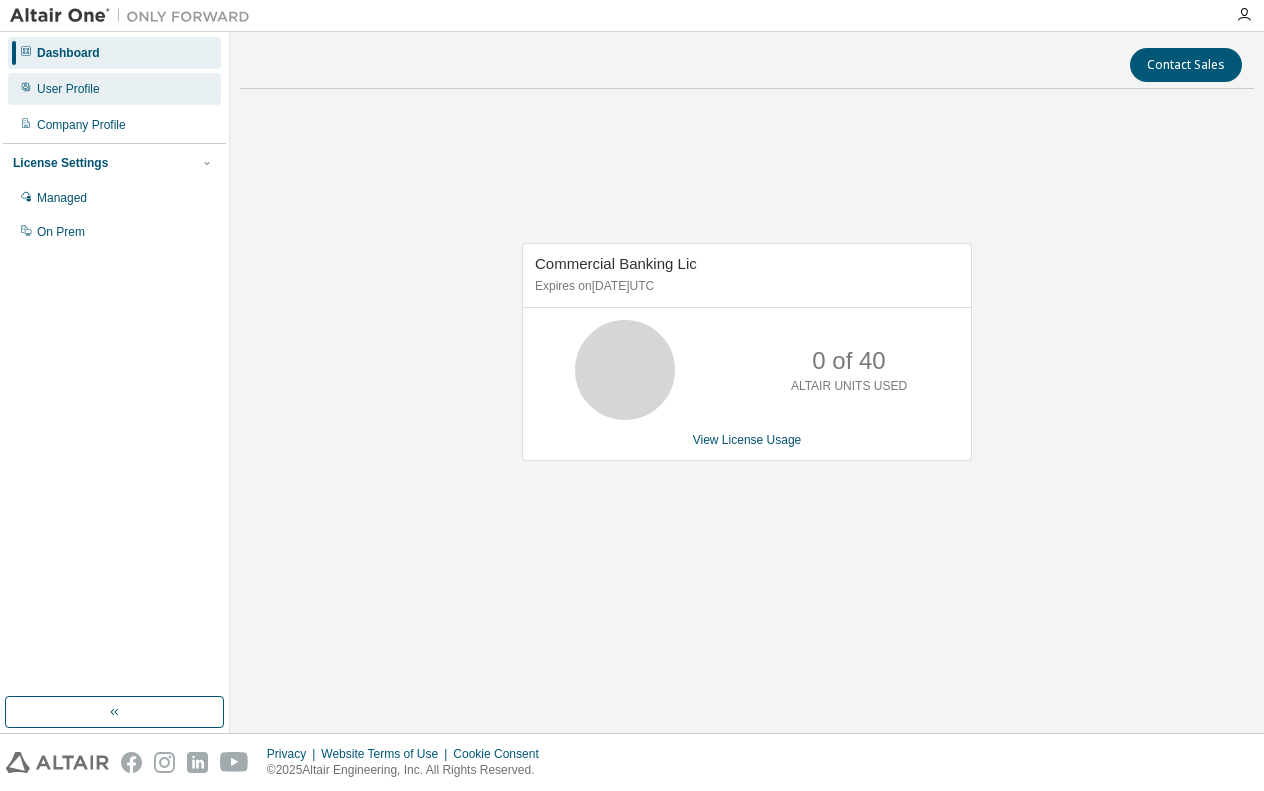 click on "User Profile" at bounding box center (114, 89) 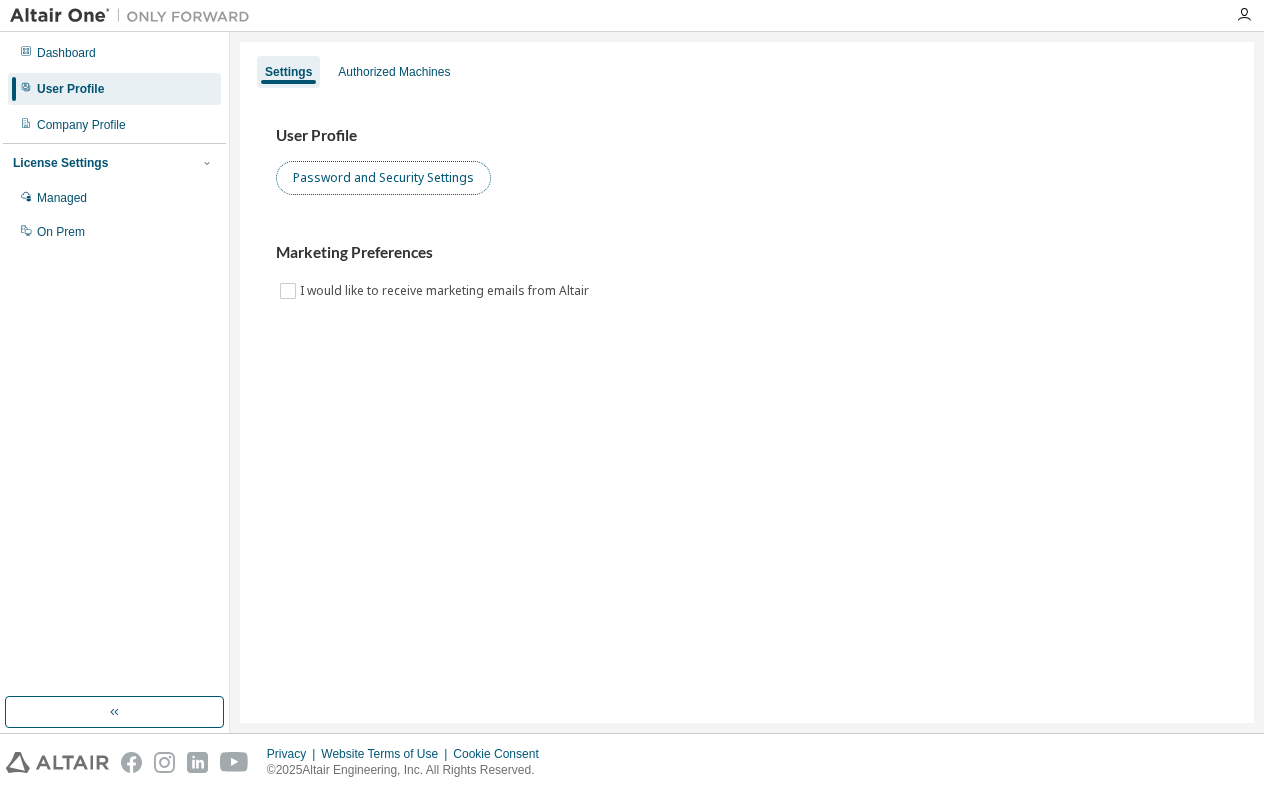 click on "Password and Security Settings" at bounding box center [383, 178] 